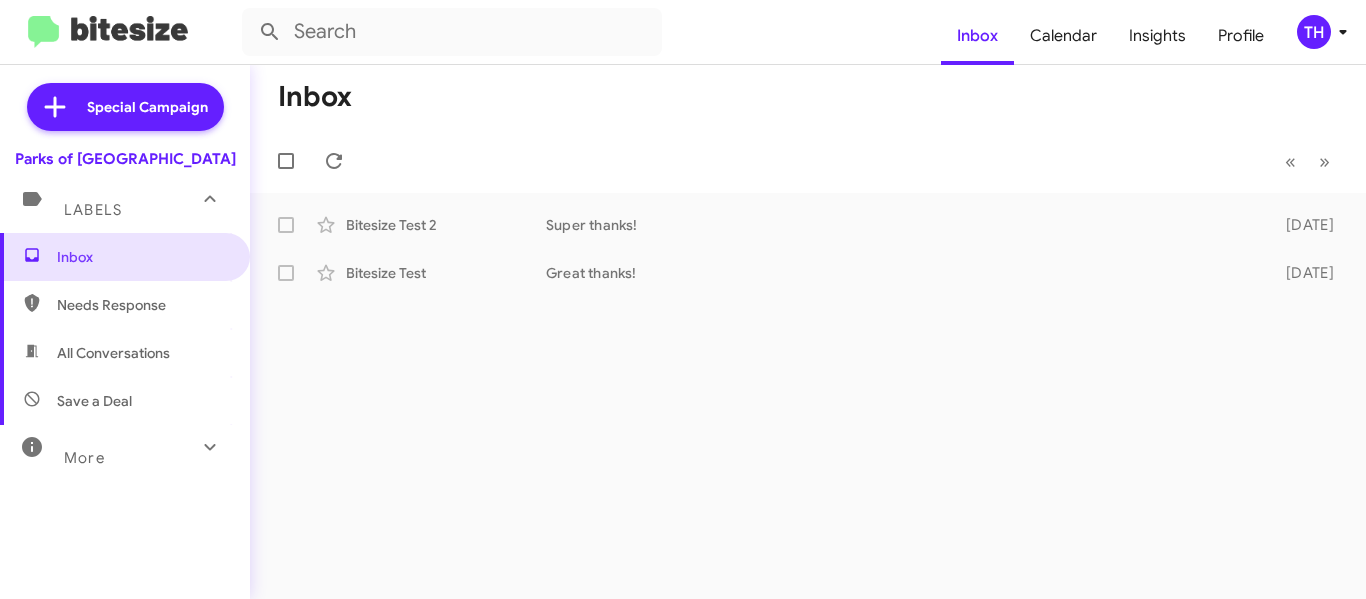scroll, scrollTop: 0, scrollLeft: 0, axis: both 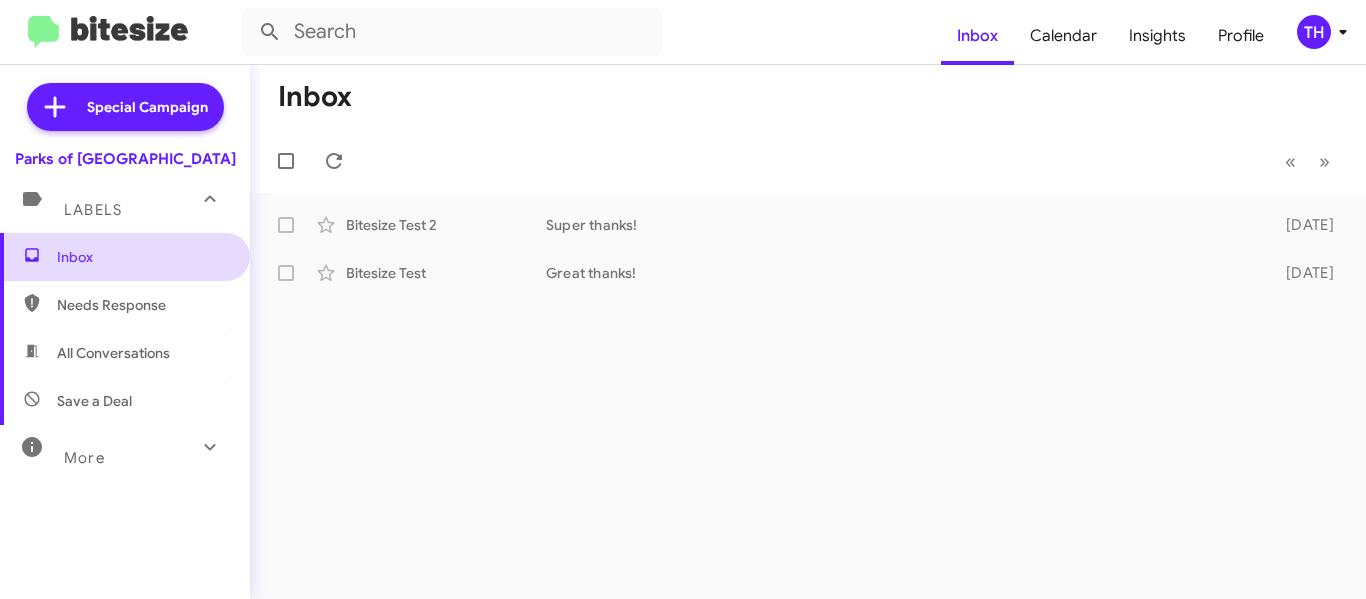 click on "Inbox" at bounding box center (125, 257) 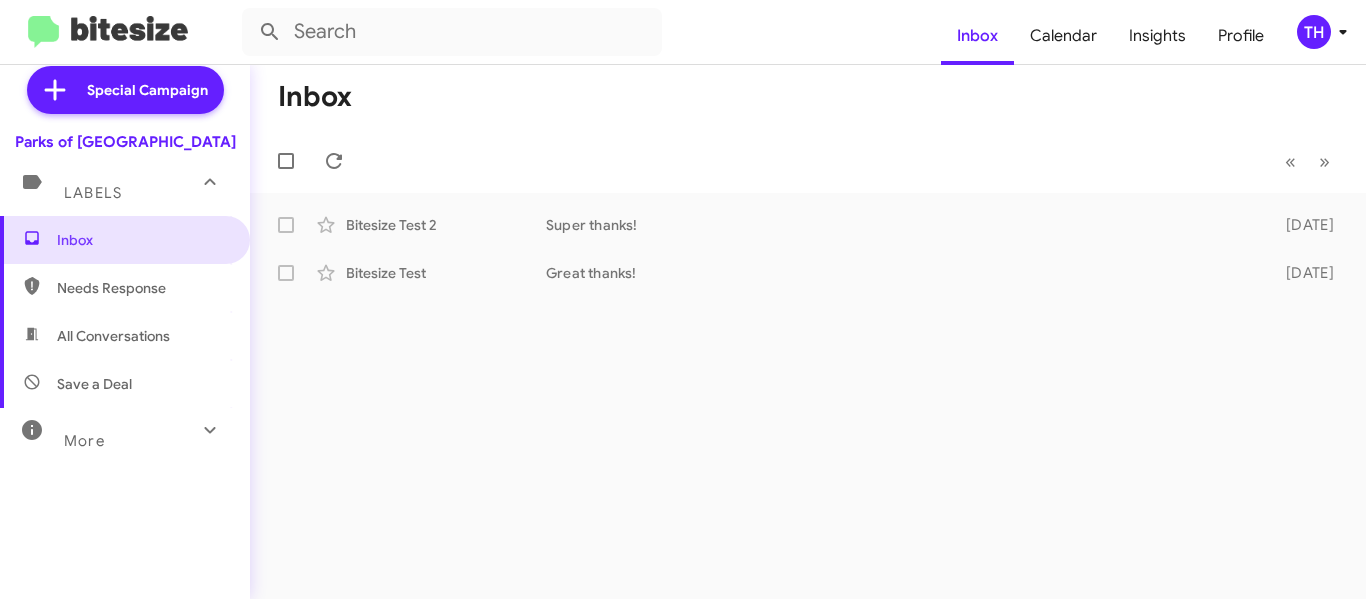 scroll, scrollTop: 11, scrollLeft: 0, axis: vertical 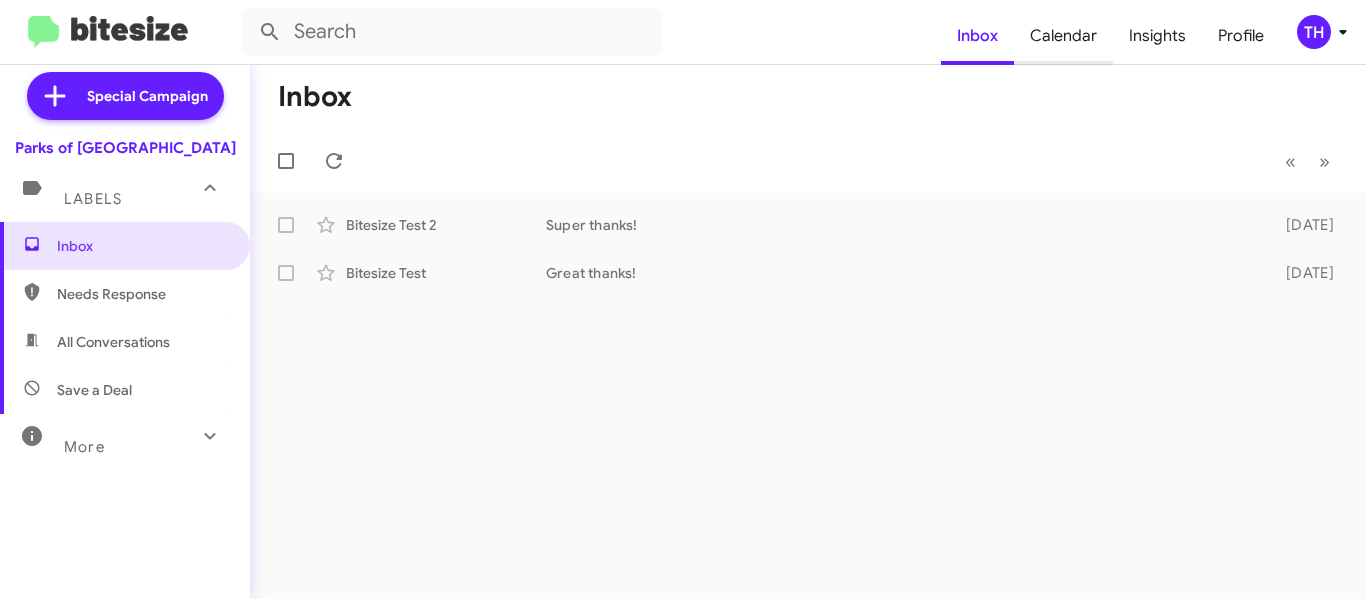 click on "Calendar" 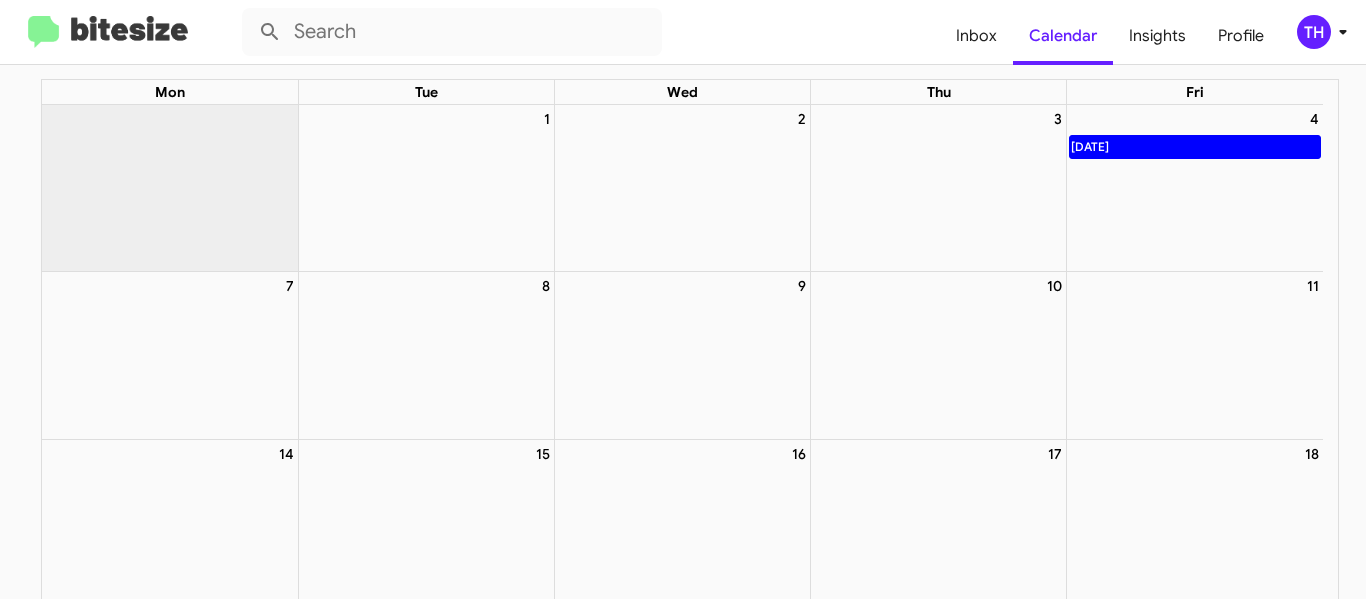 scroll, scrollTop: 0, scrollLeft: 0, axis: both 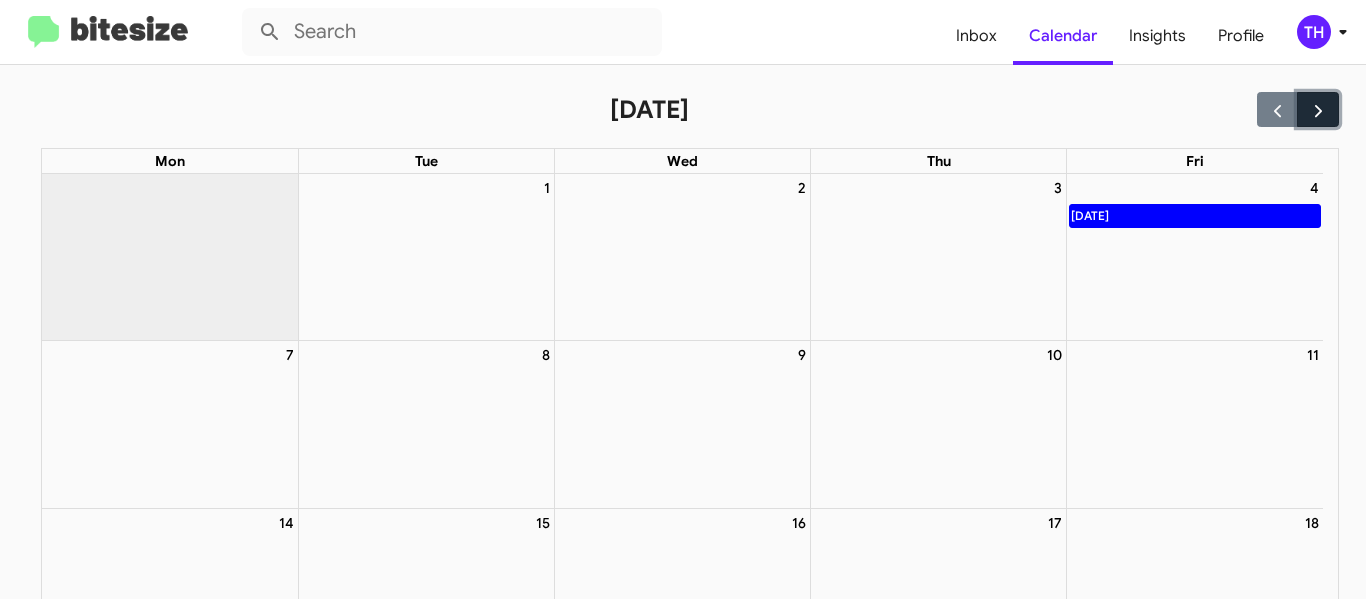 click 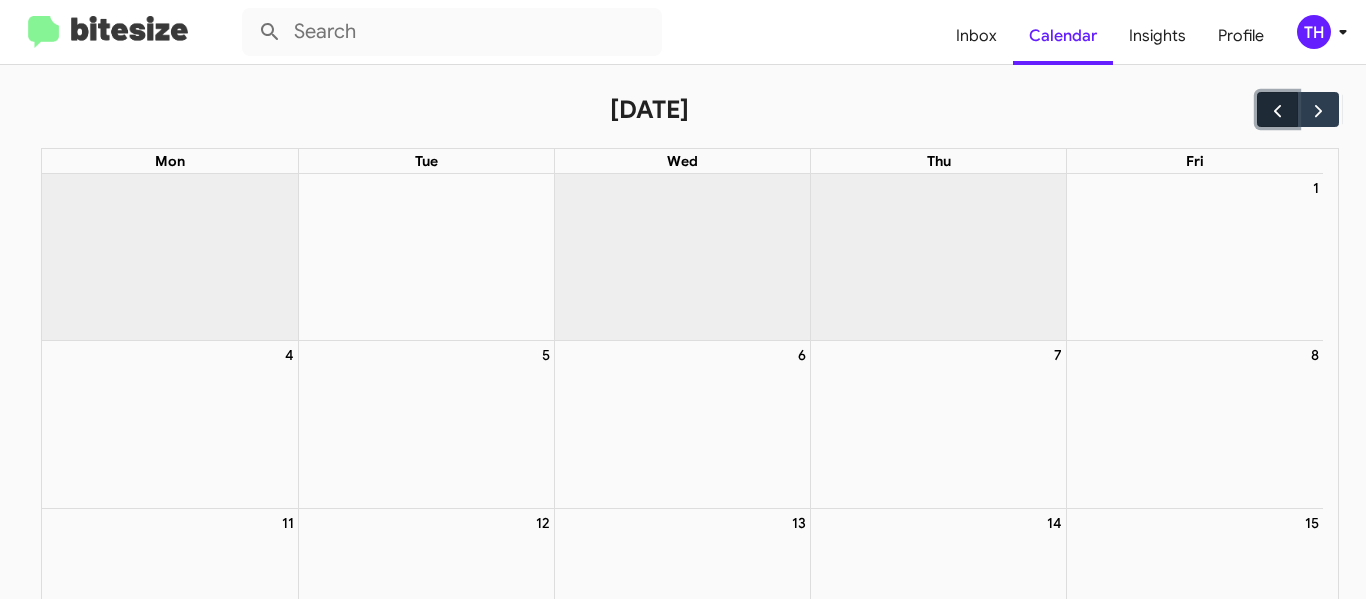 click 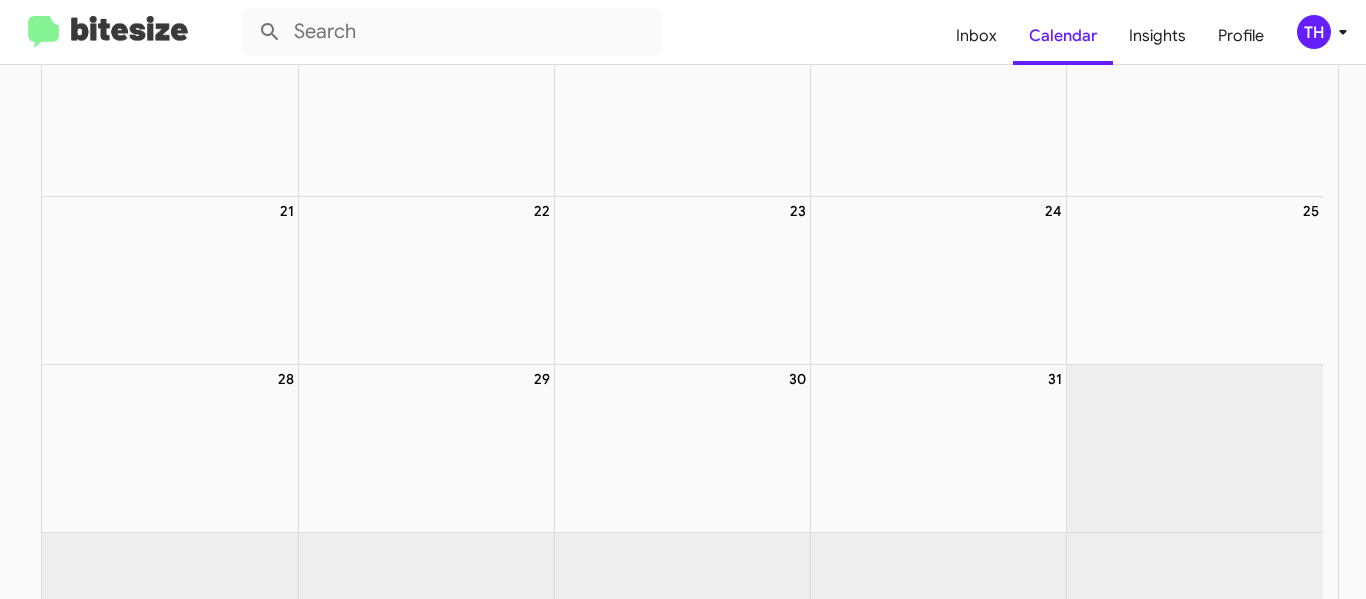 scroll, scrollTop: 500, scrollLeft: 0, axis: vertical 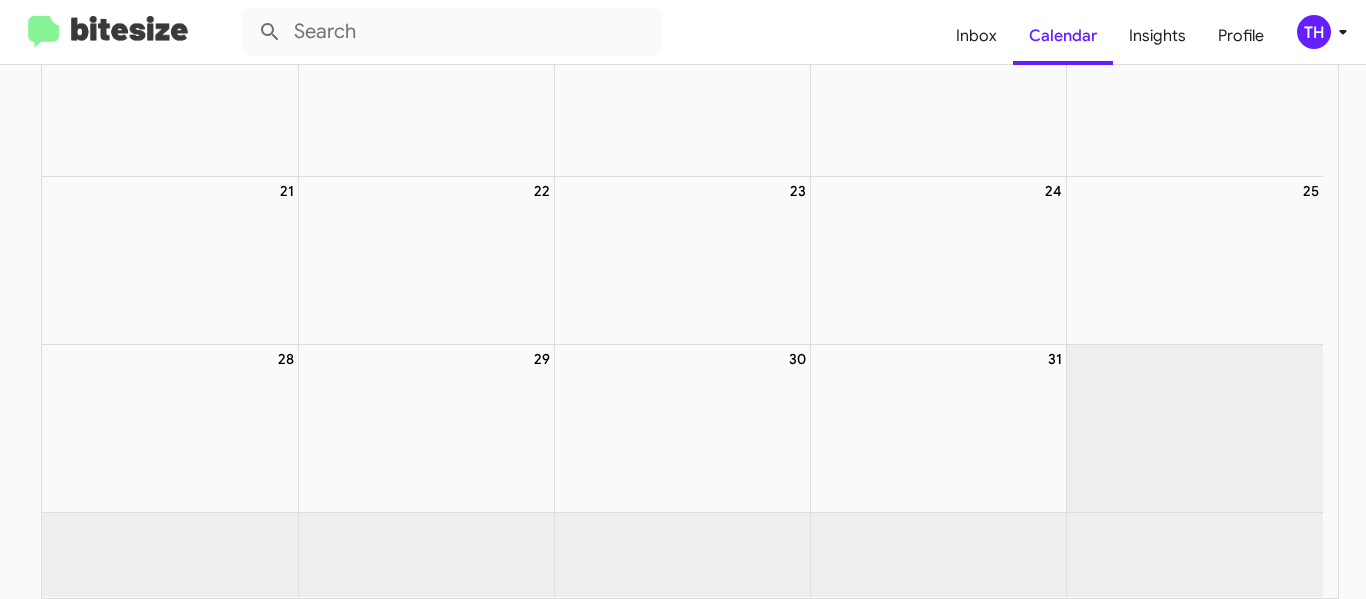 click 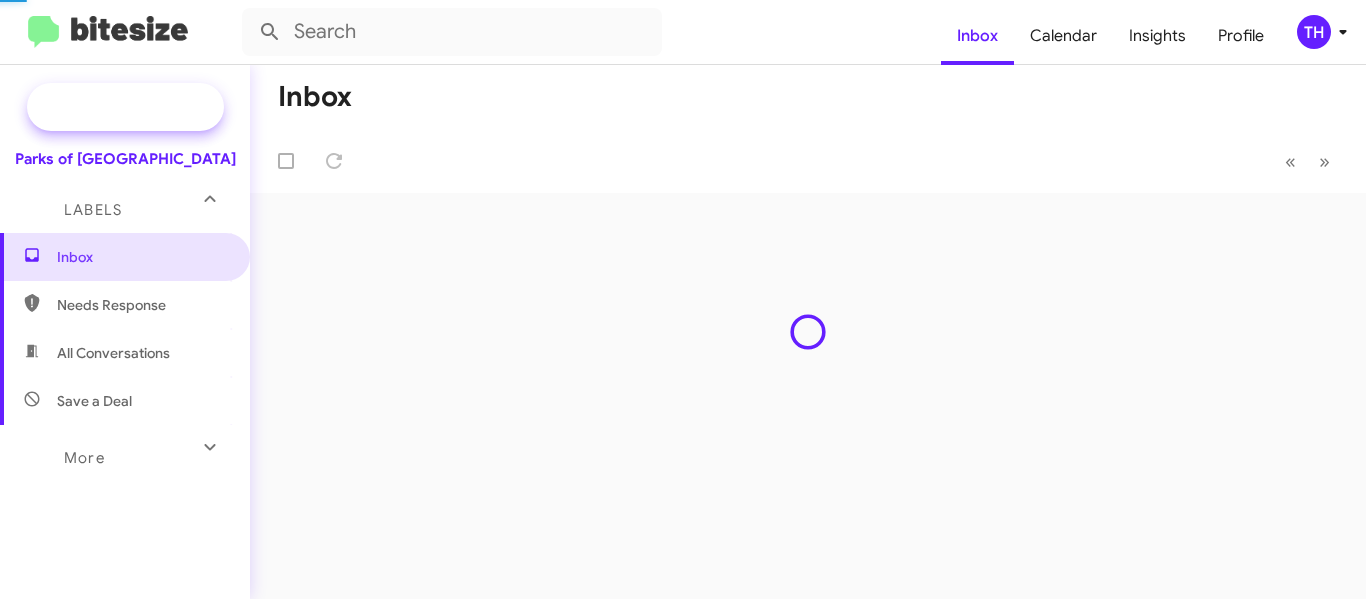 scroll, scrollTop: 0, scrollLeft: 0, axis: both 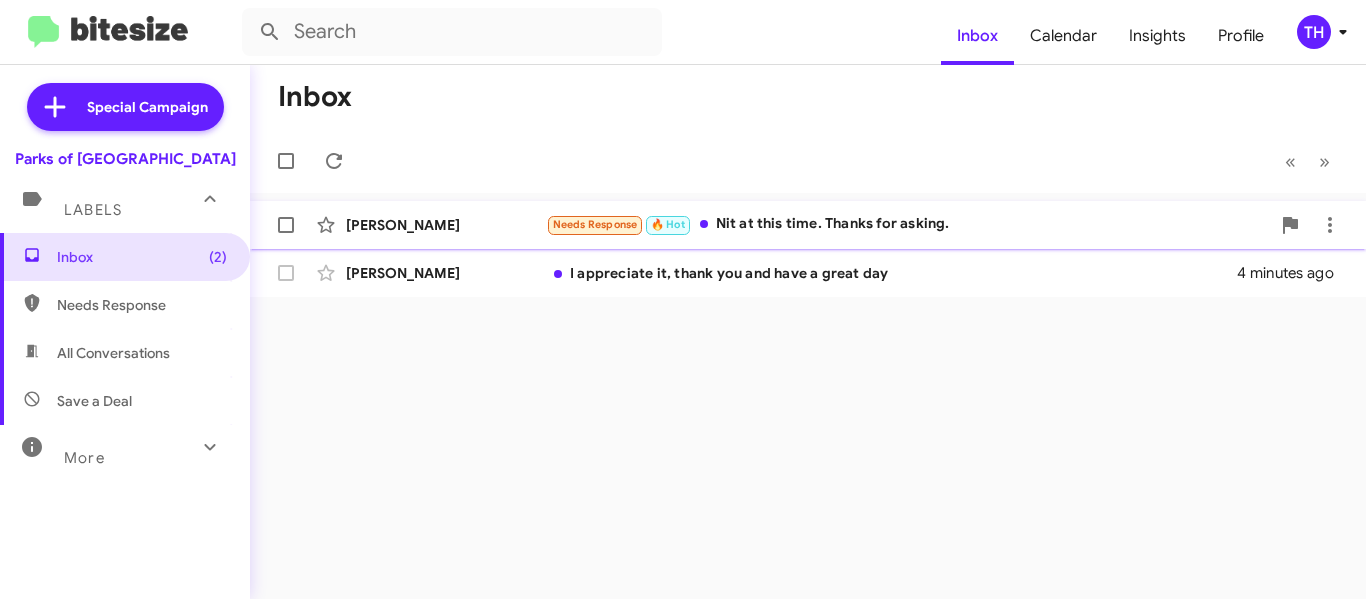 click on "Needs Response   🔥 Hot   Nit at this time. Thanks for asking." 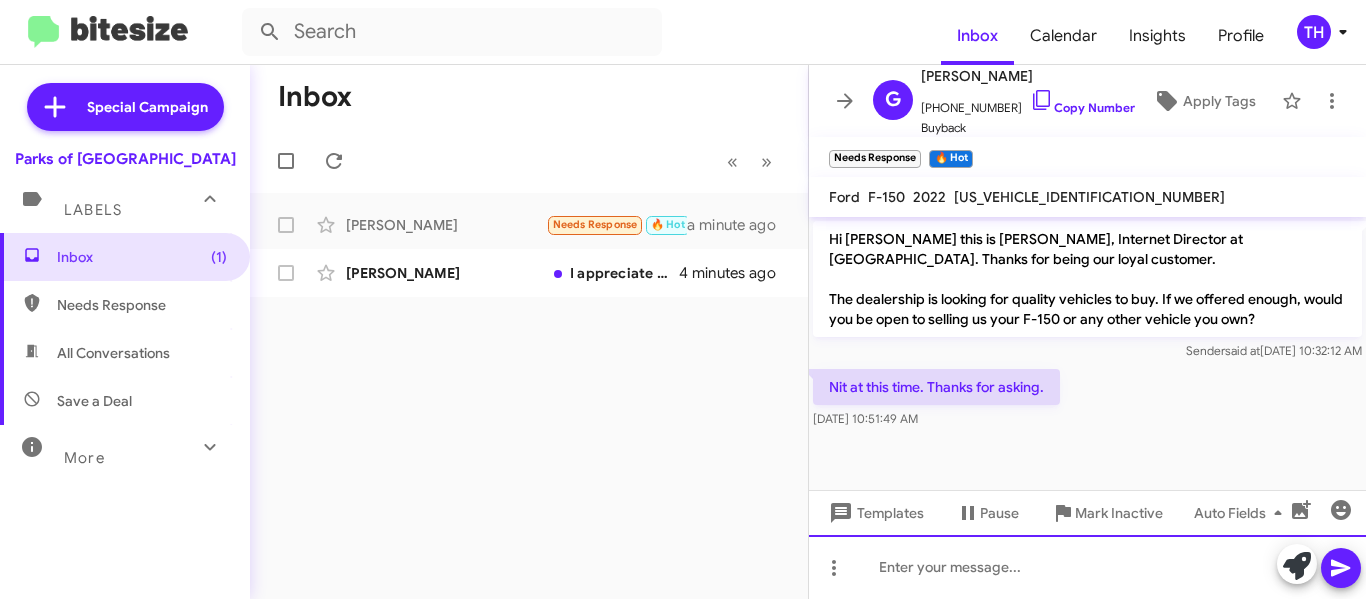 click 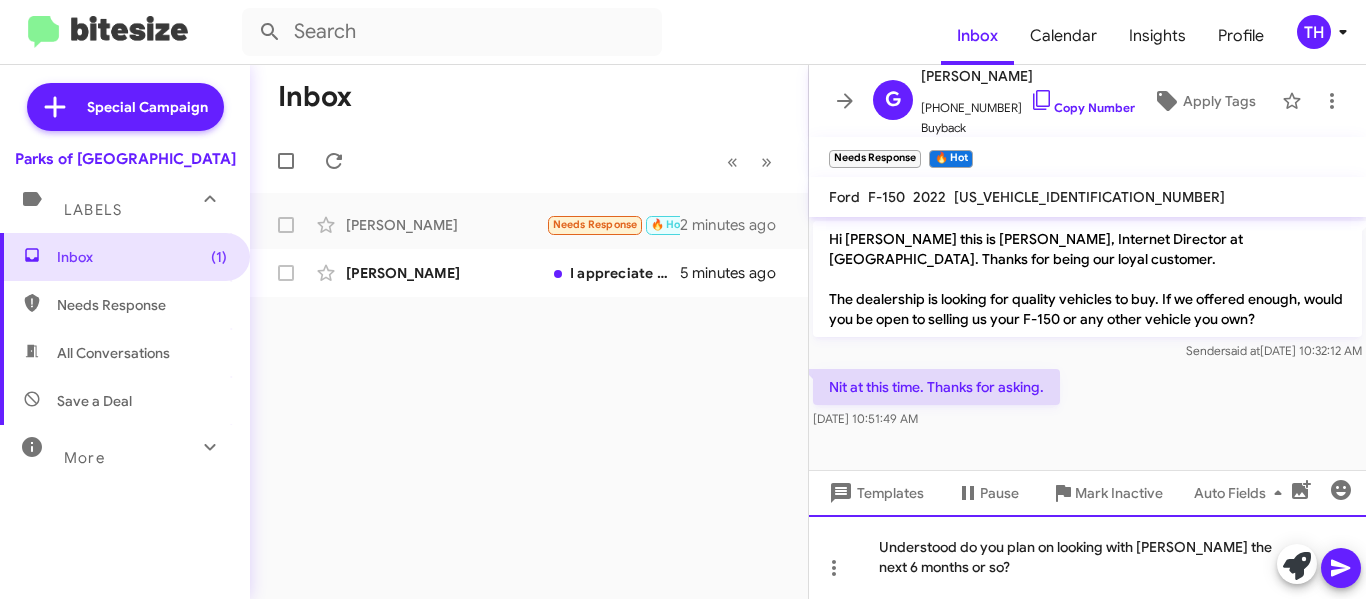 click on "Understood do you plan on looking with ibn the next 6 months or so?" 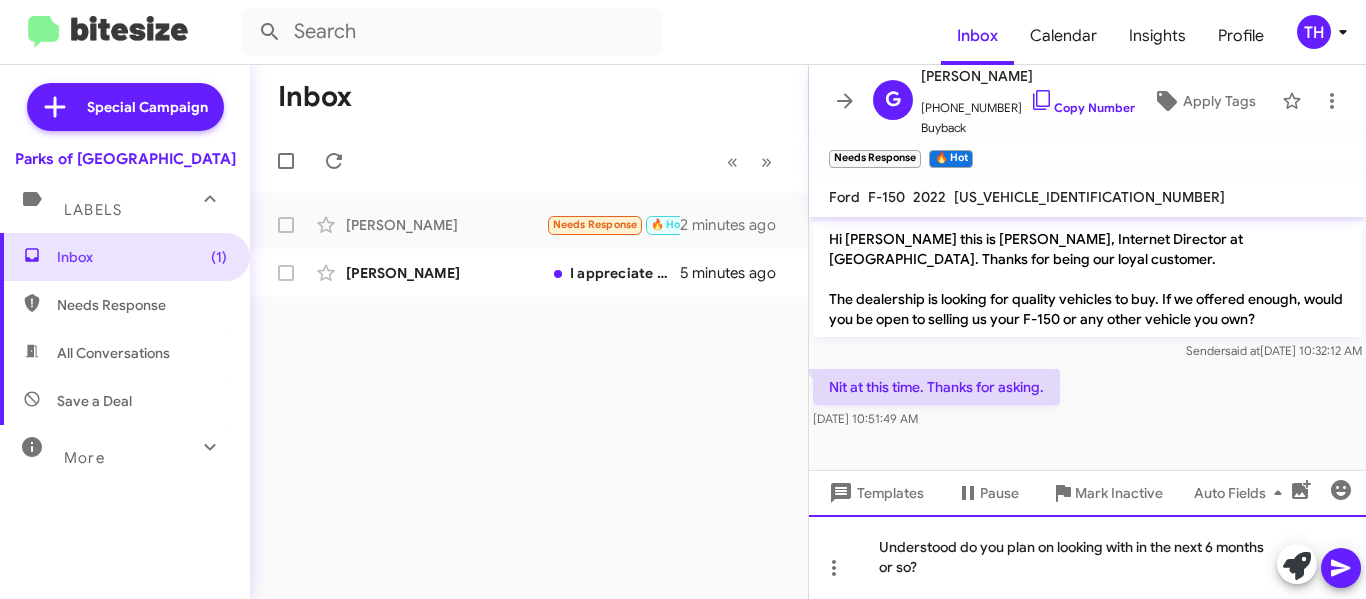 click on "Understood do you plan on looking with in the next 6 months or so?" 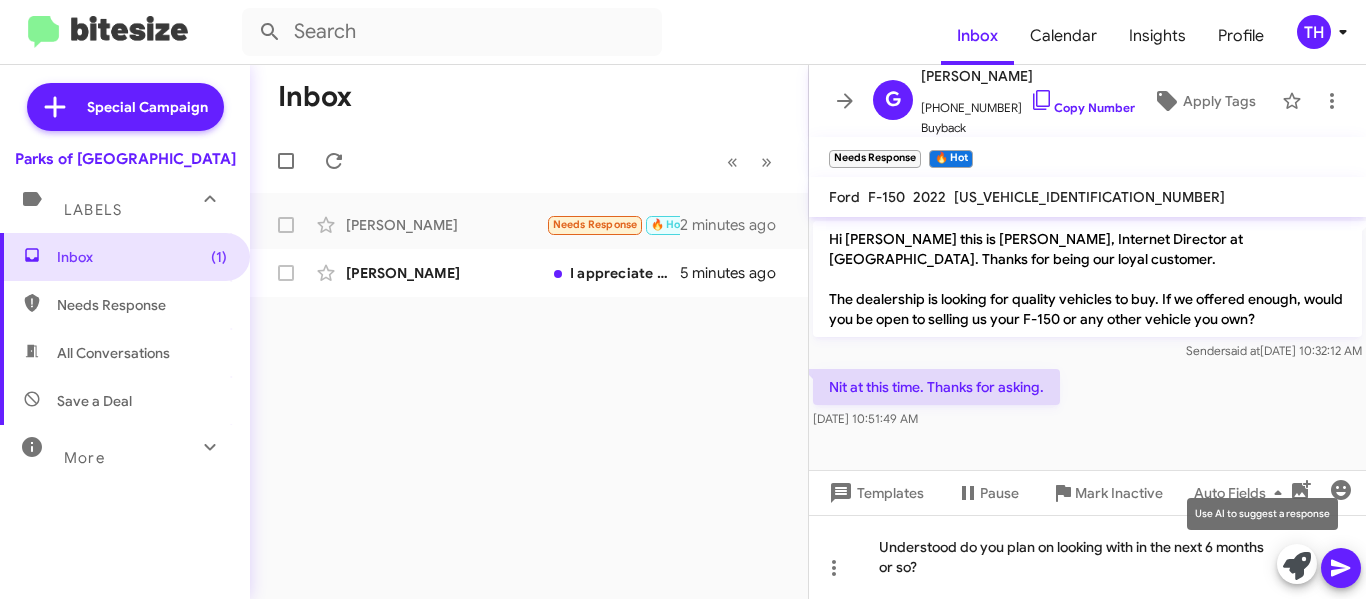 click 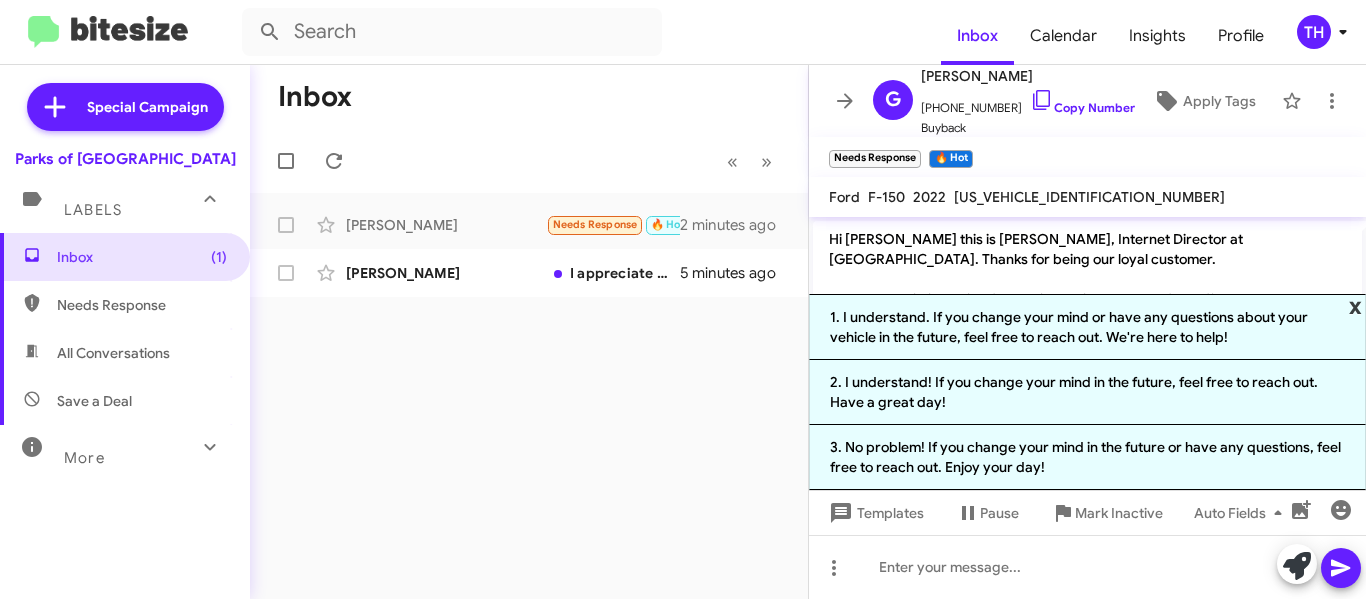 click on "x" 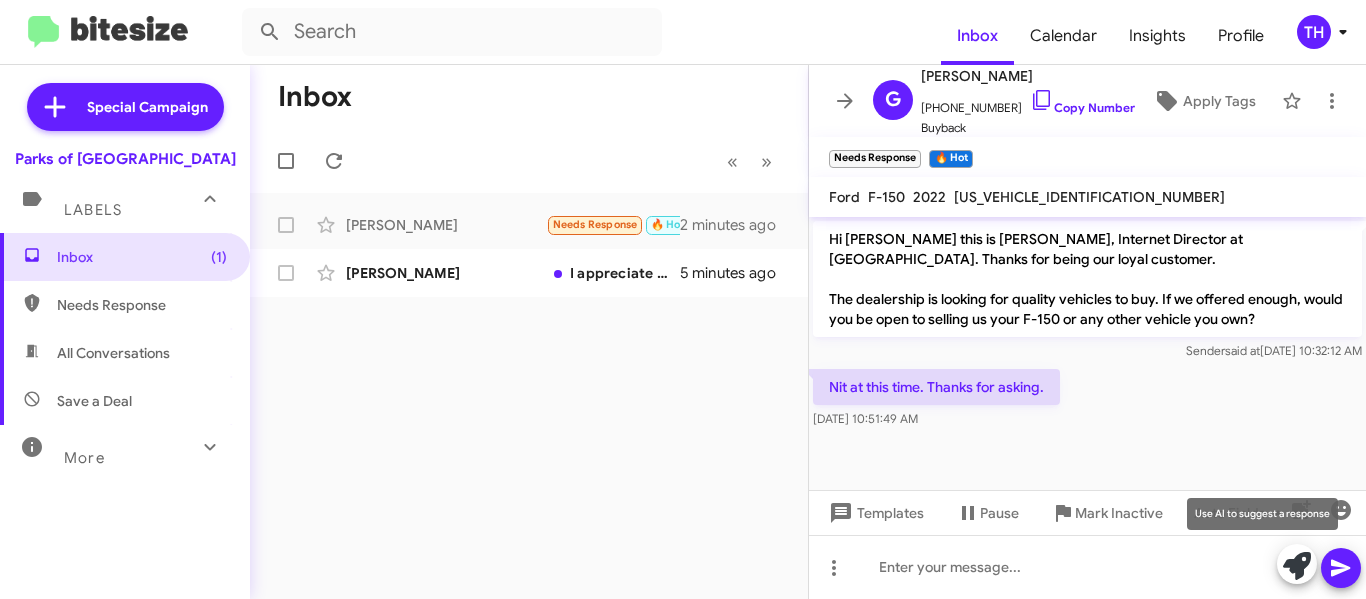 click 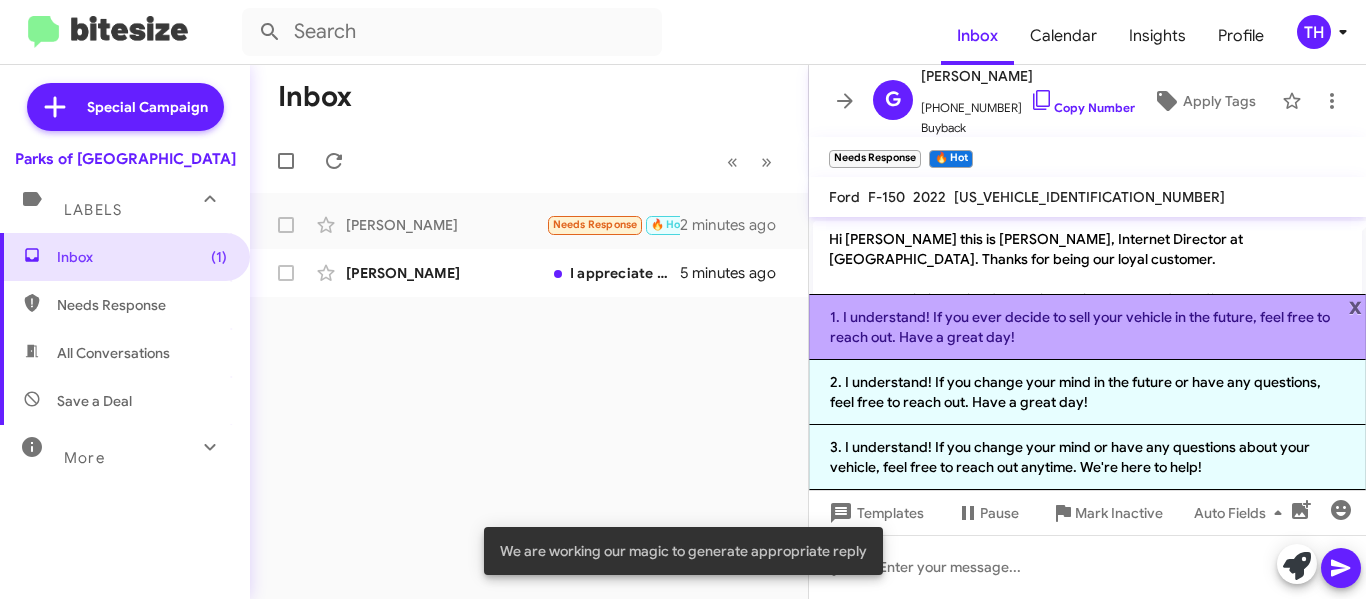 click on "1. I understand! If you ever decide to sell your vehicle in the future, feel free to reach out. Have a great day!" 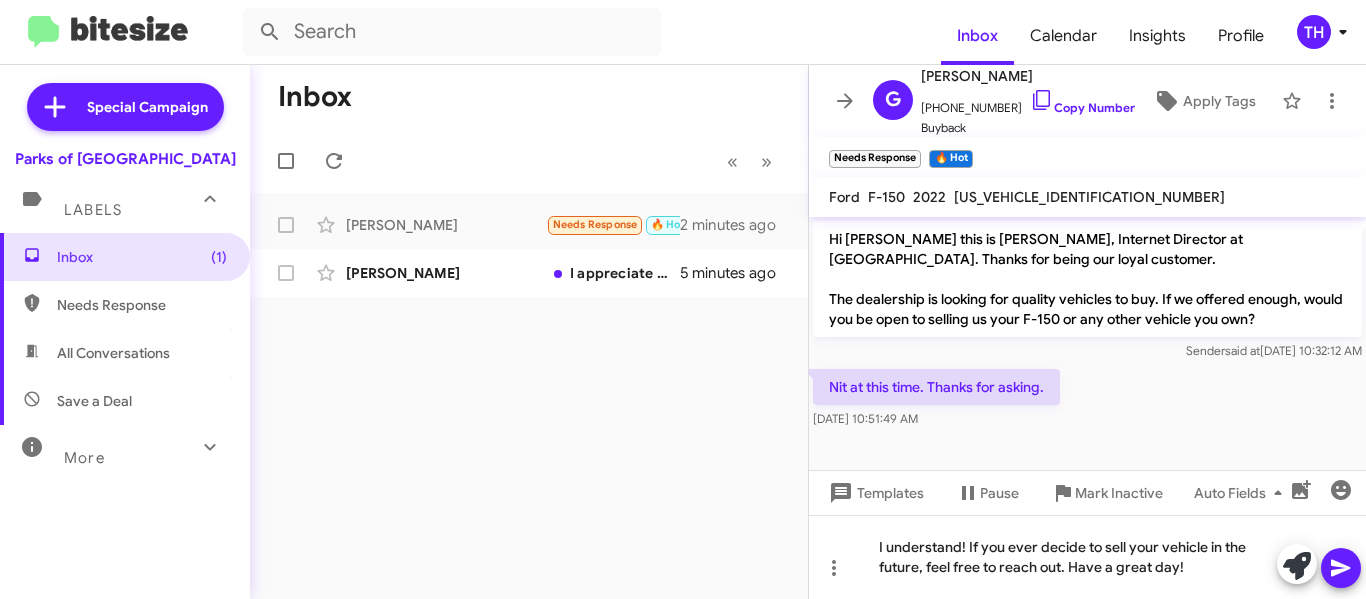 click 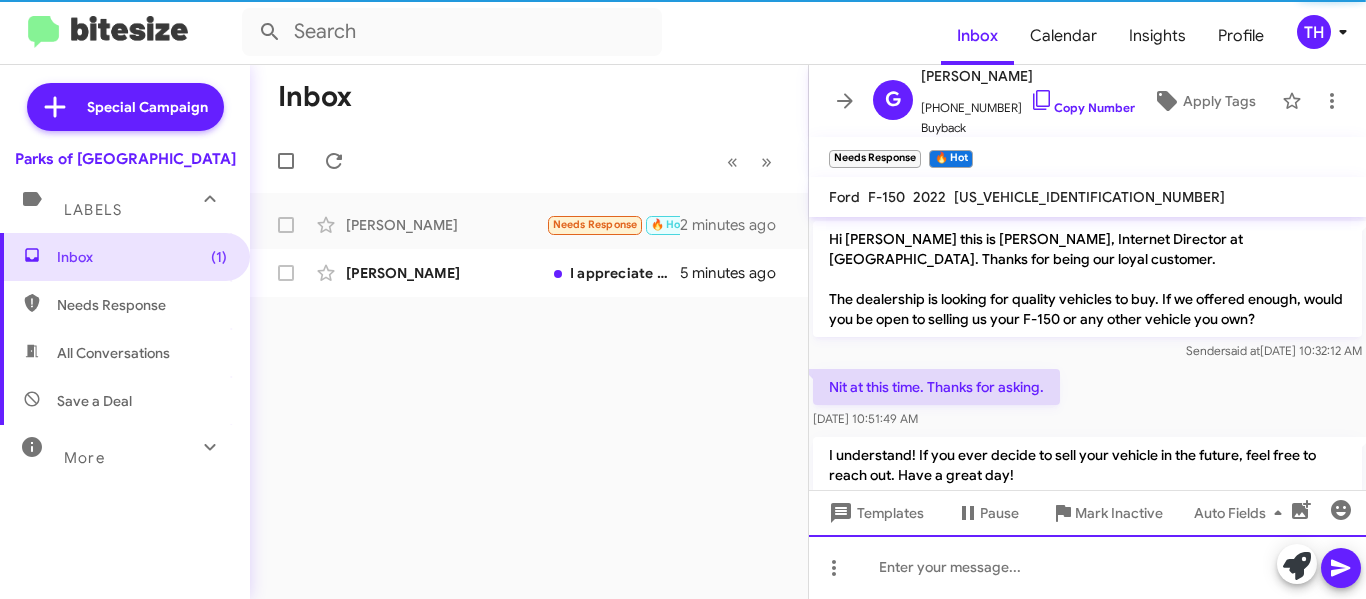 scroll, scrollTop: 51, scrollLeft: 0, axis: vertical 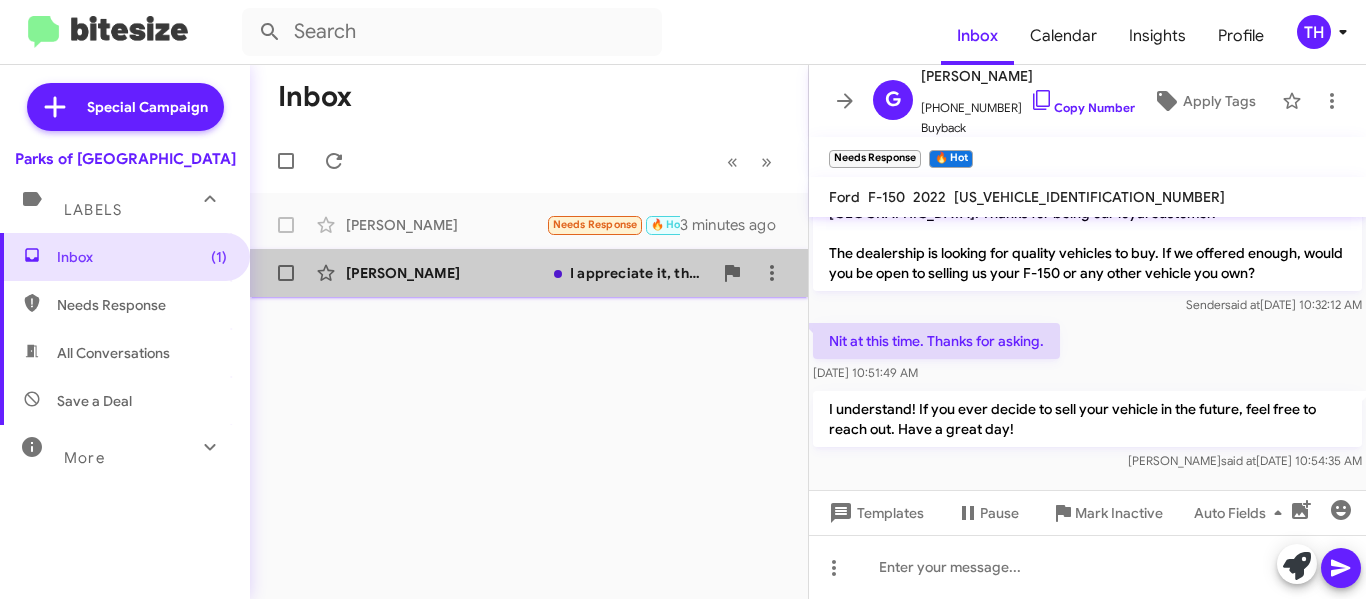 click on "[PERSON_NAME]" 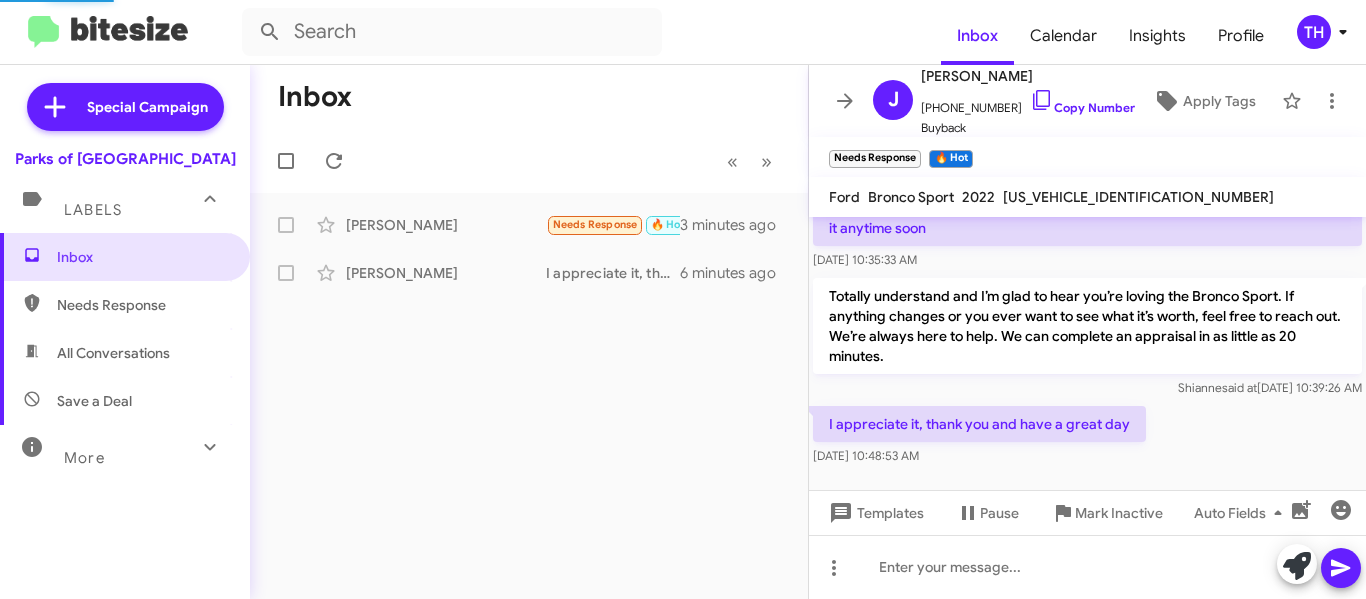 scroll, scrollTop: 165, scrollLeft: 0, axis: vertical 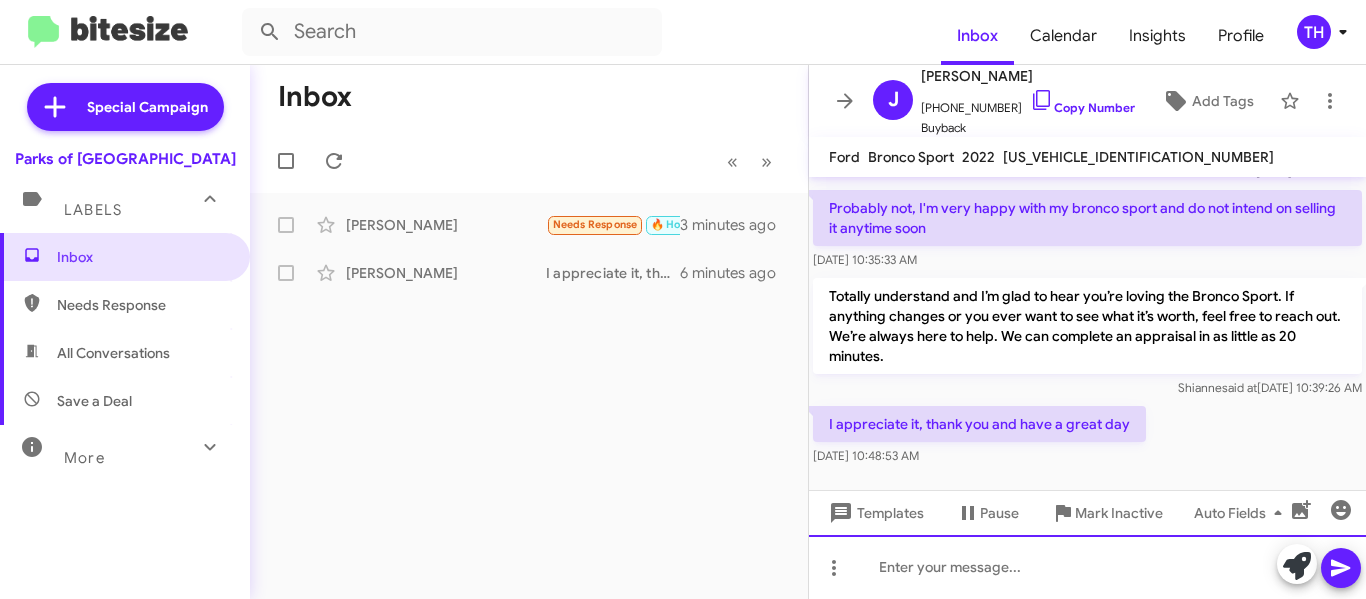 click 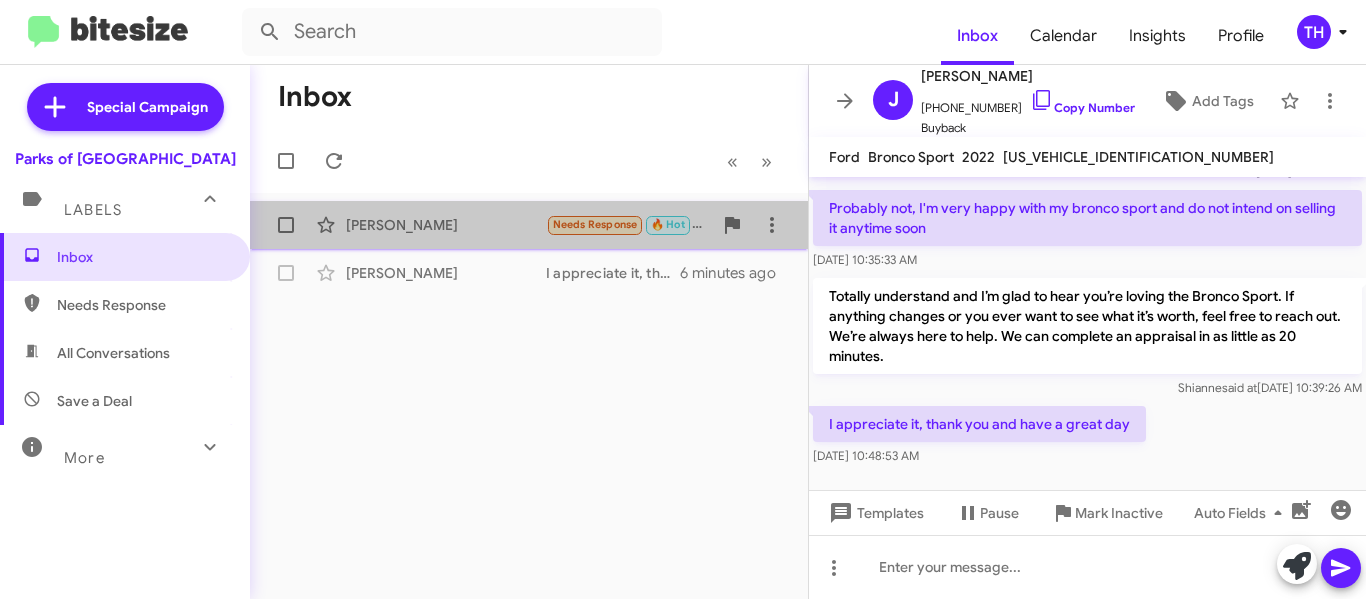 click on "[PERSON_NAME]" 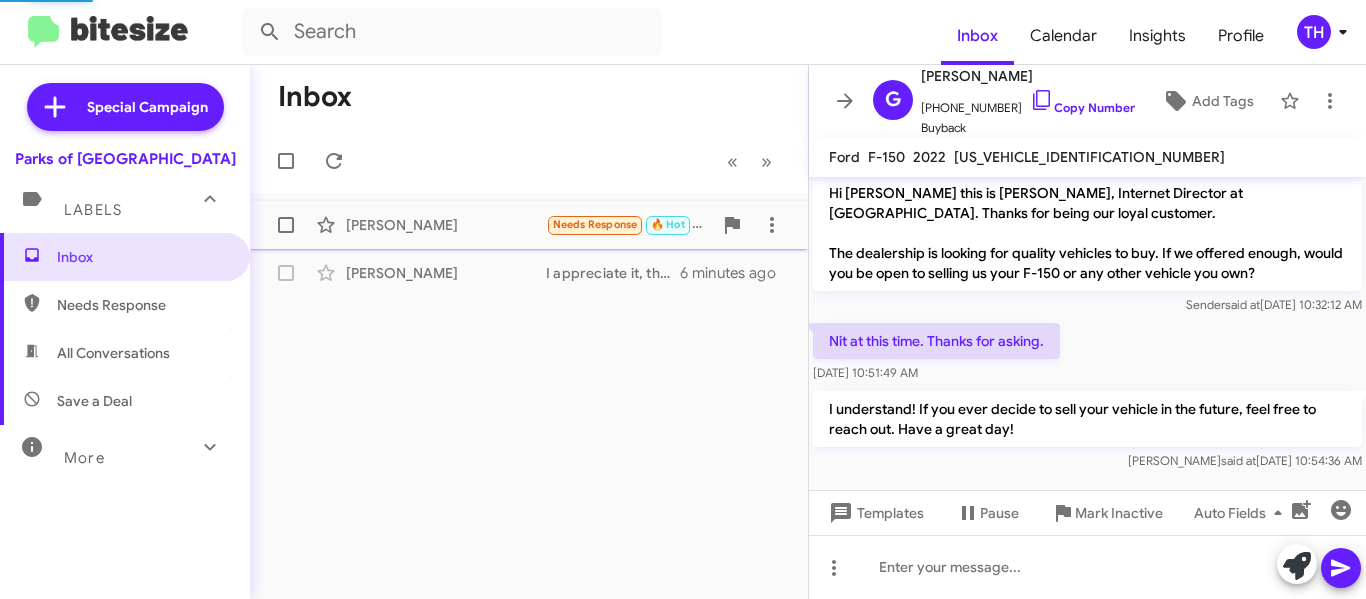 scroll, scrollTop: 51, scrollLeft: 0, axis: vertical 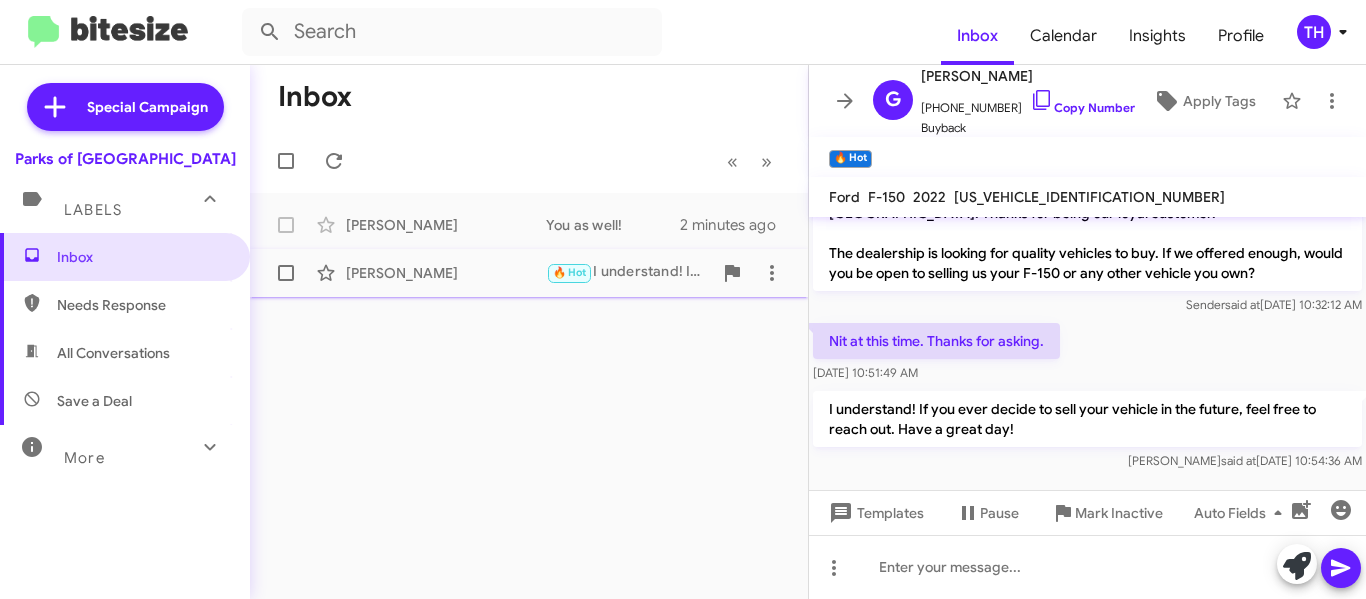click on "🔥 Hot   I understand! If you ever decide to sell your vehicle in the future, feel free to reach out. Have a great day!" 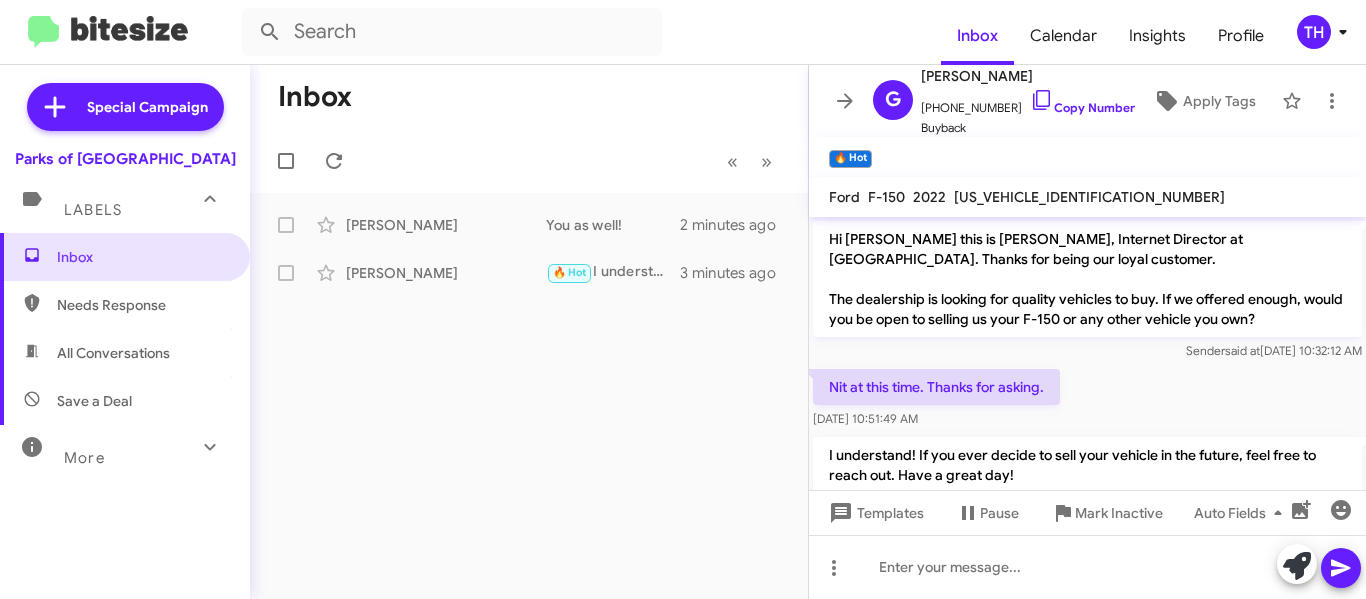 scroll, scrollTop: 51, scrollLeft: 0, axis: vertical 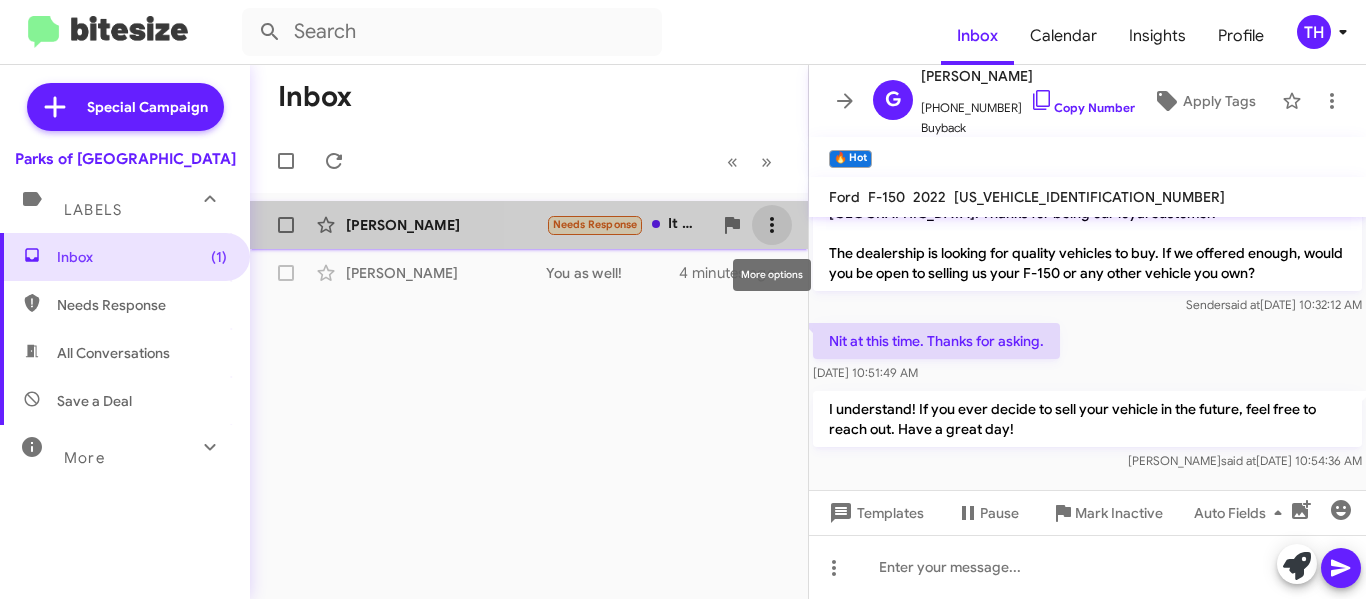 click 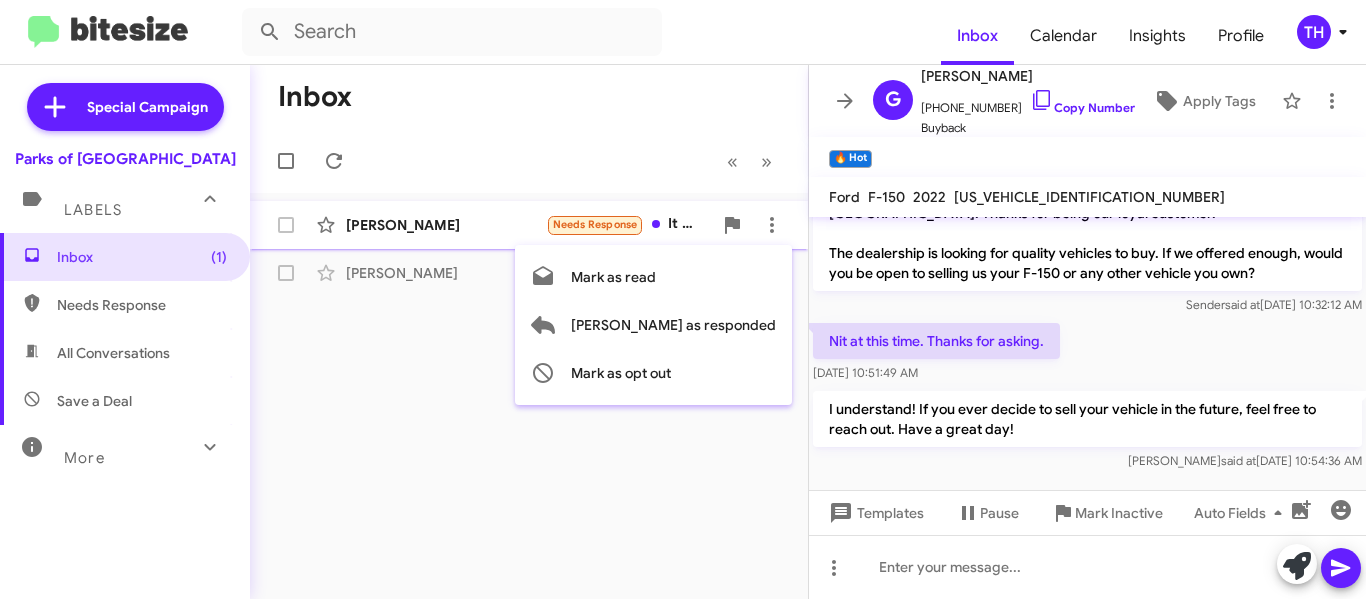 click at bounding box center (683, 299) 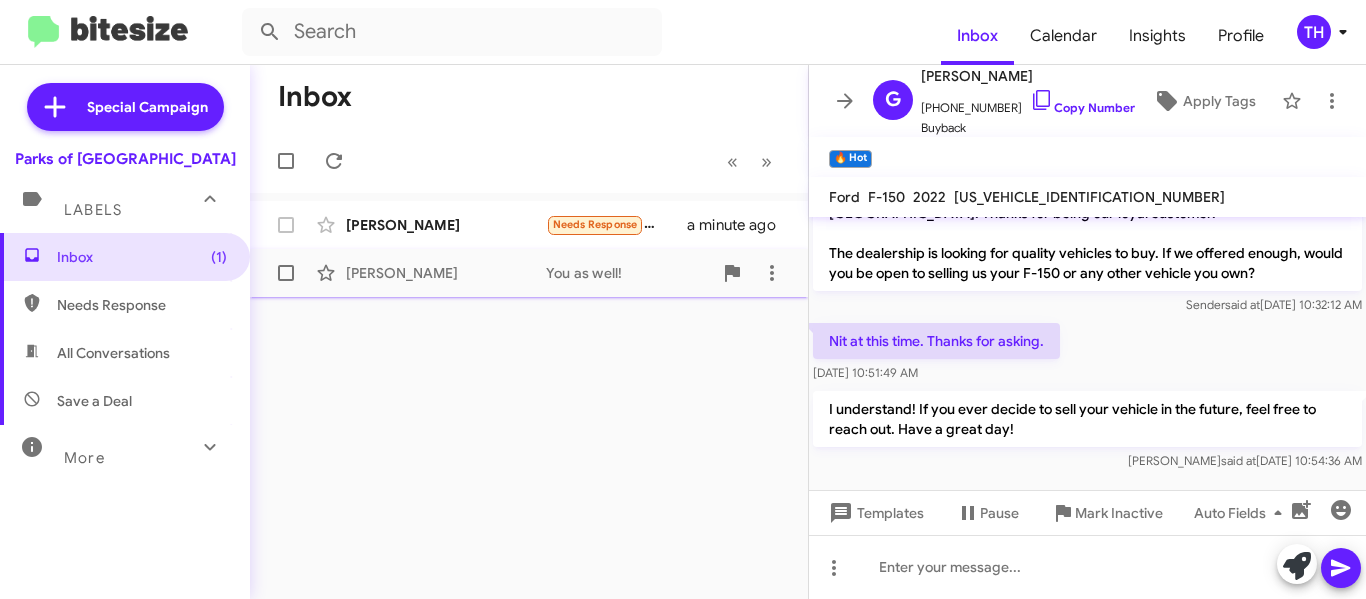 click on "[PERSON_NAME]" 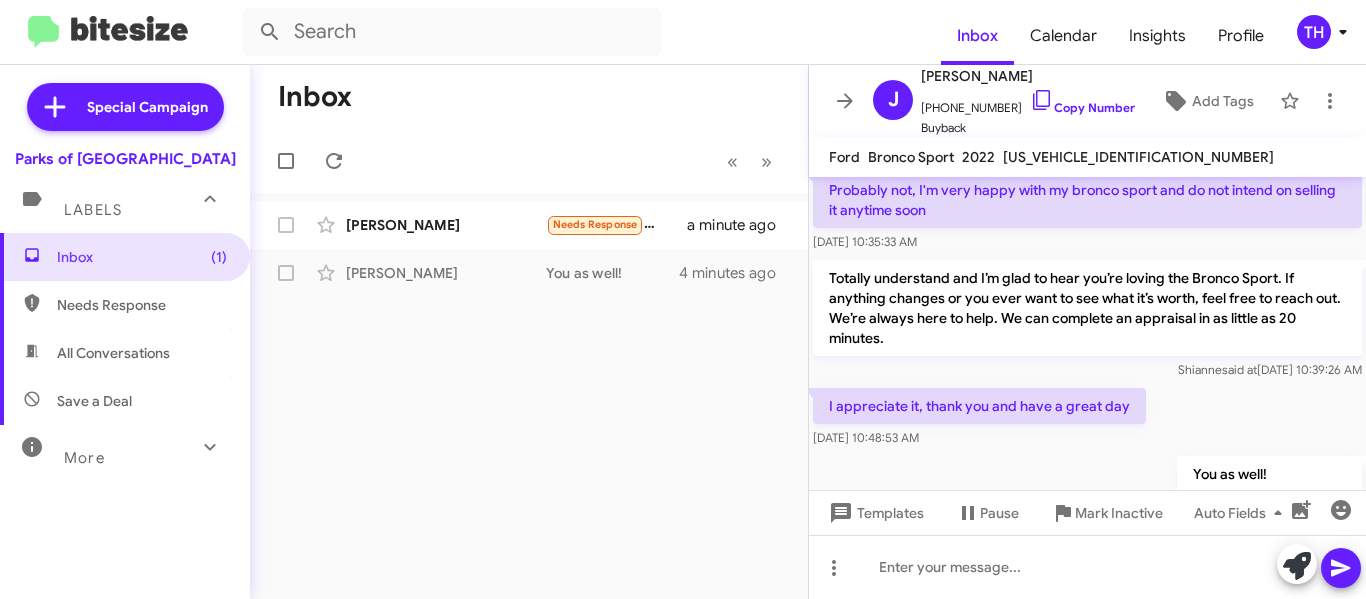 scroll, scrollTop: 240, scrollLeft: 0, axis: vertical 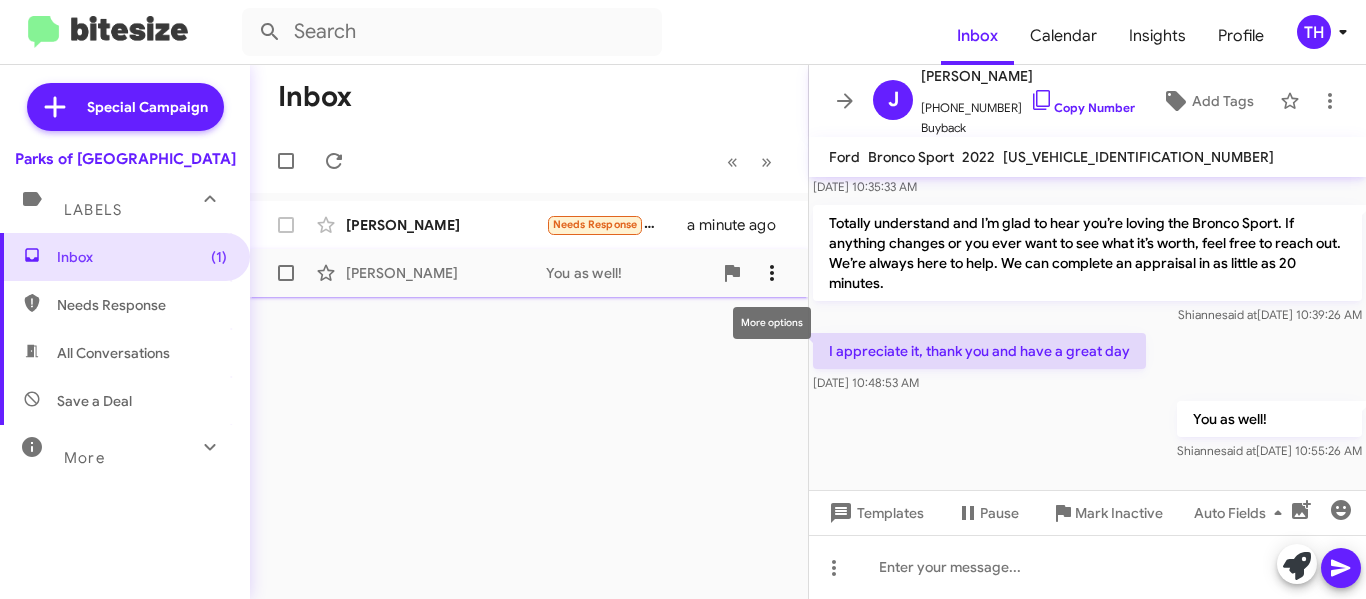 click 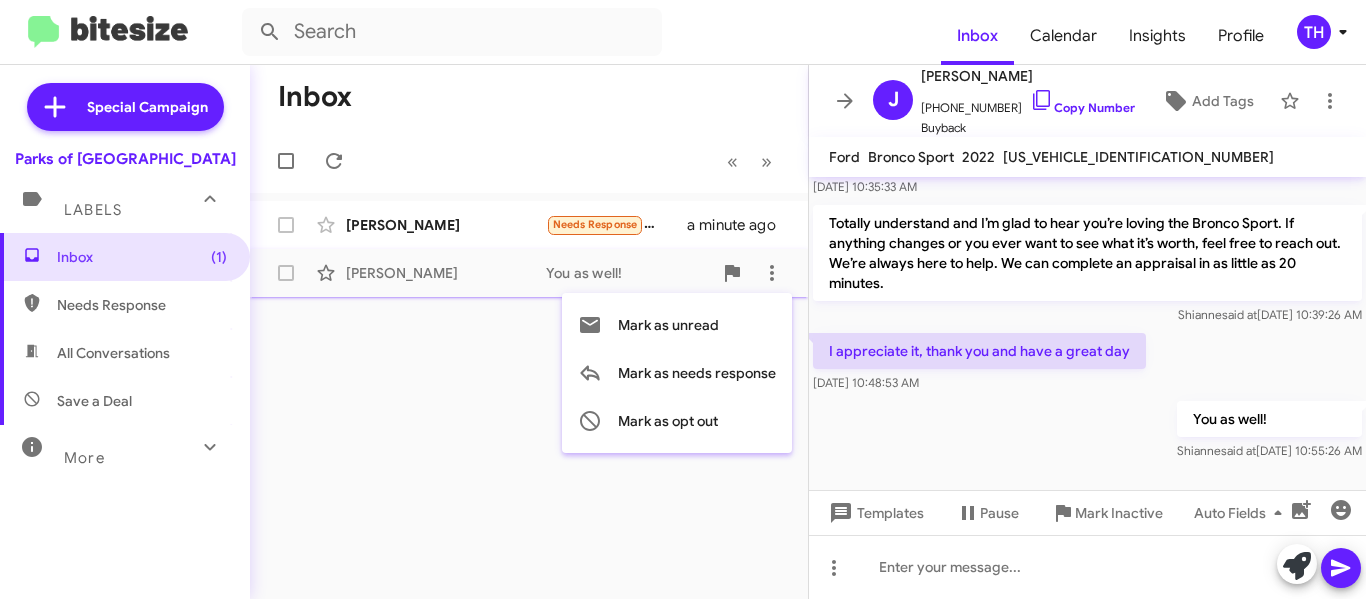 click at bounding box center [683, 299] 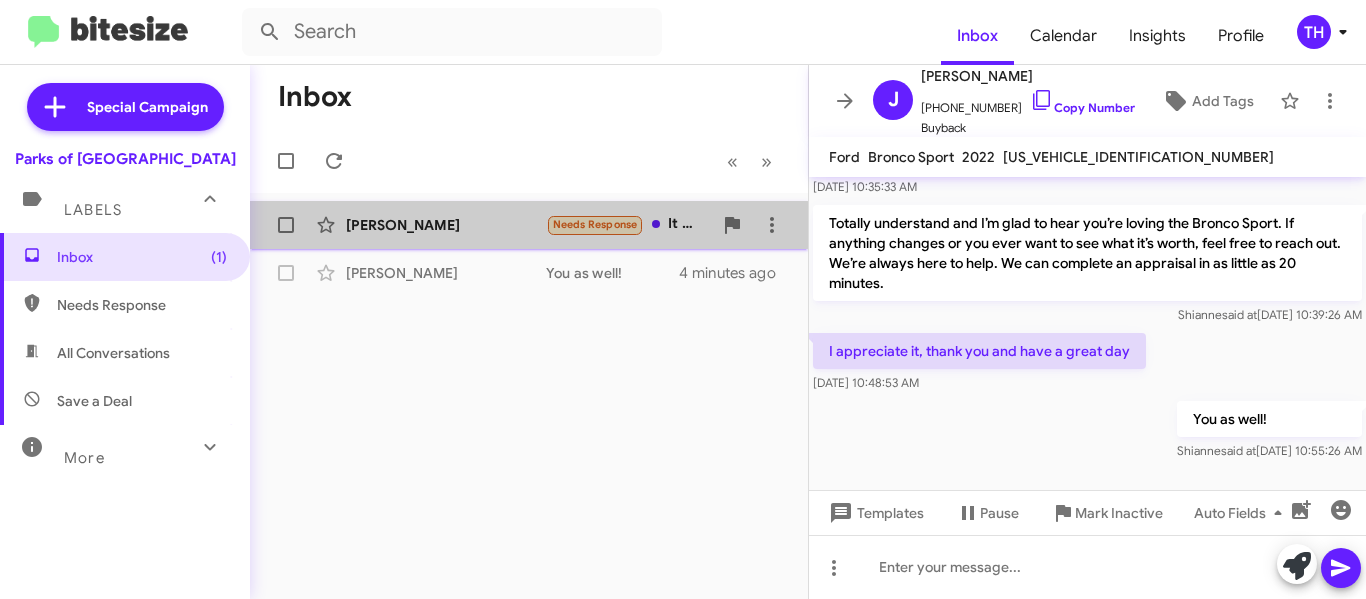click on "Mette Padgett" 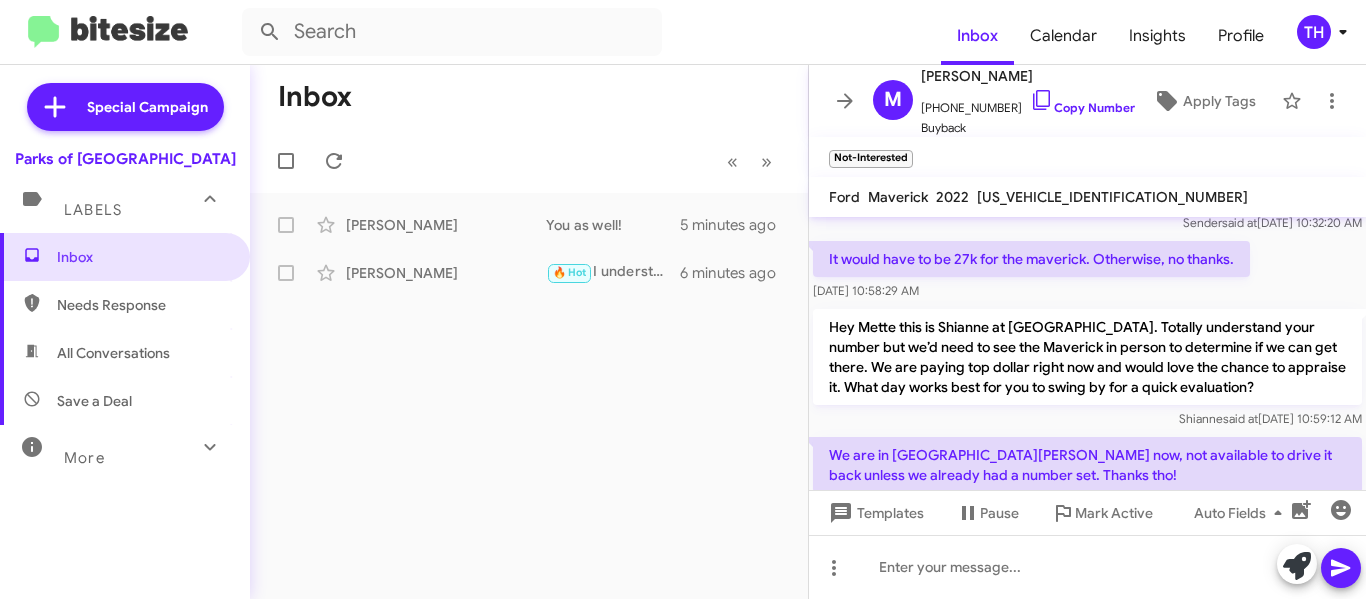 scroll, scrollTop: 228, scrollLeft: 0, axis: vertical 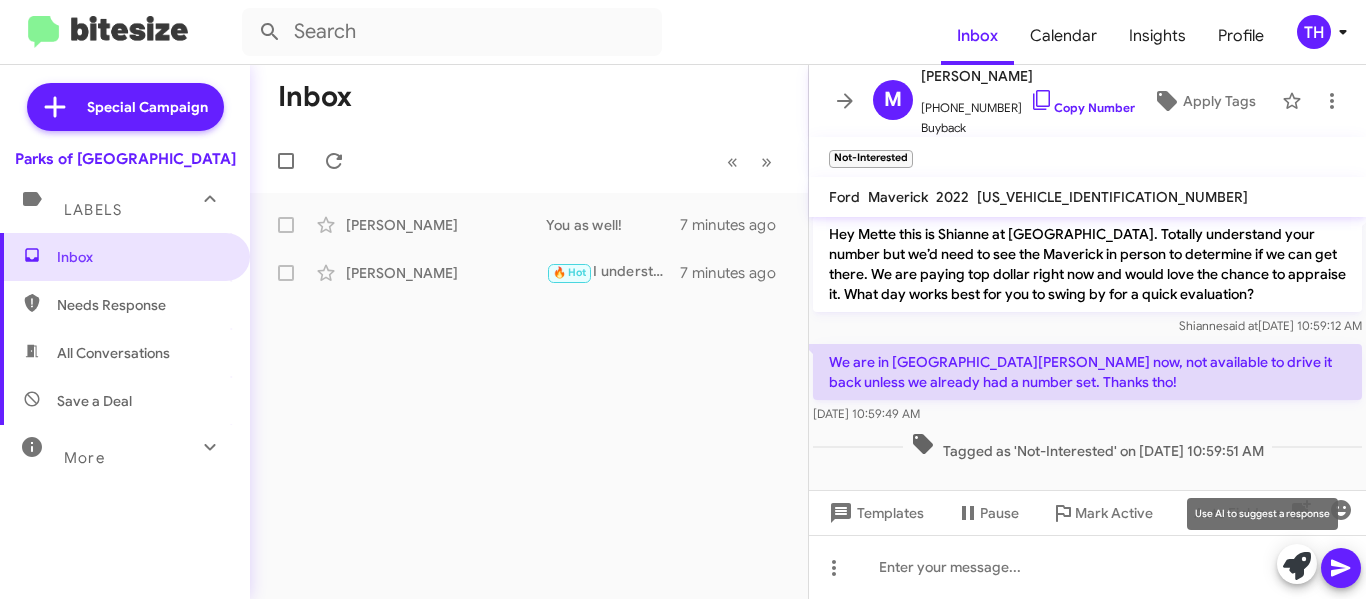 click 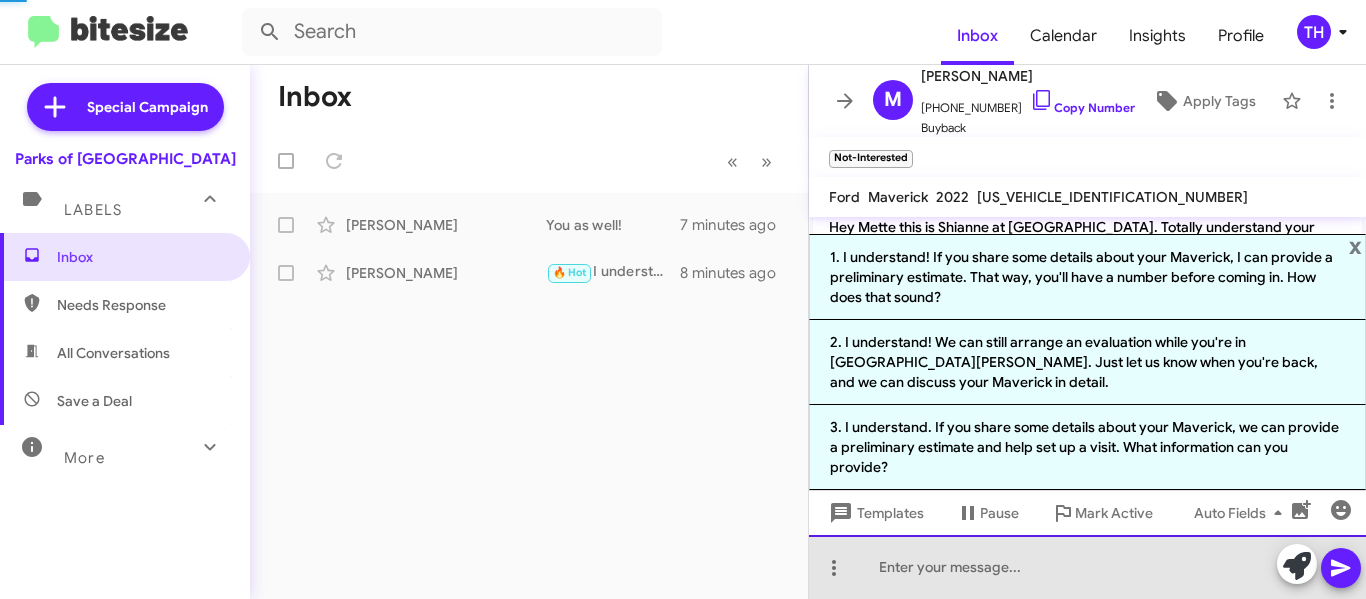 click 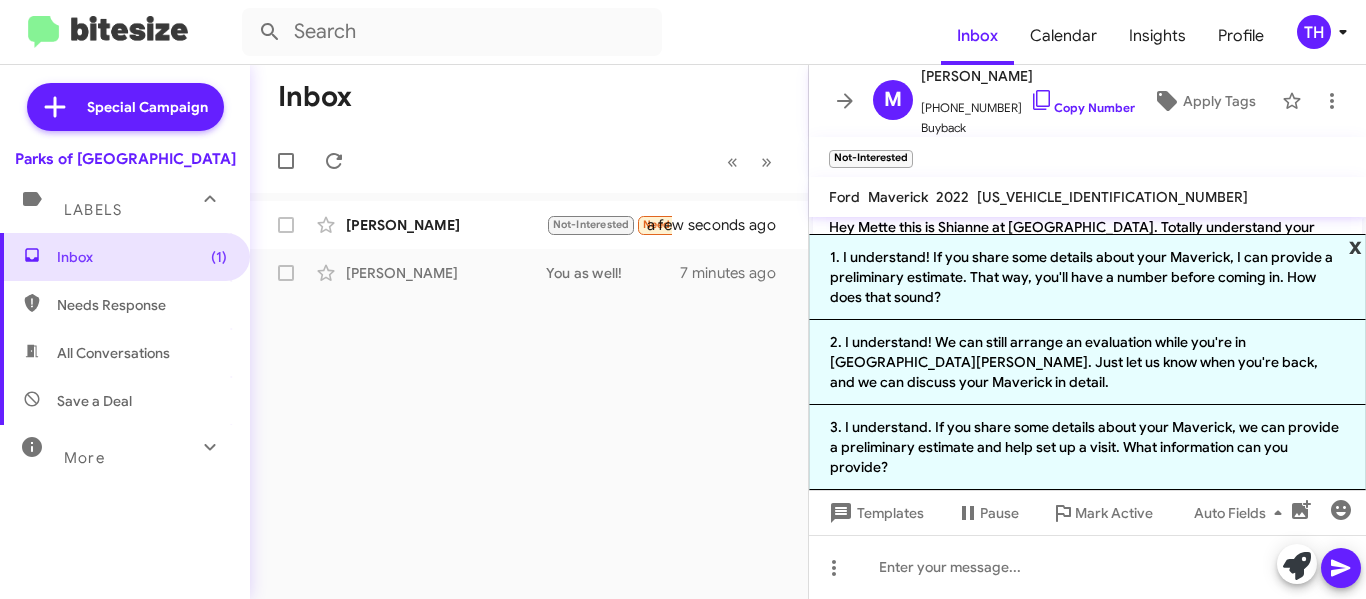 click on "x" 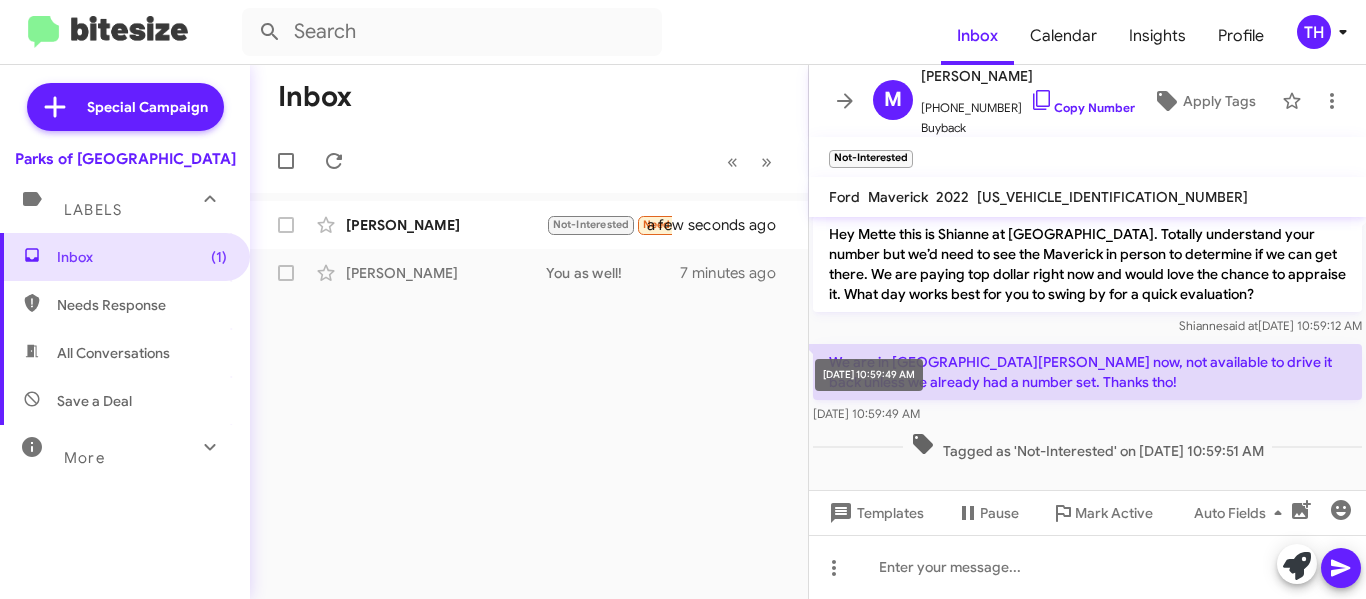 click on "Jul 29, 2025, 10:59:49 AM" 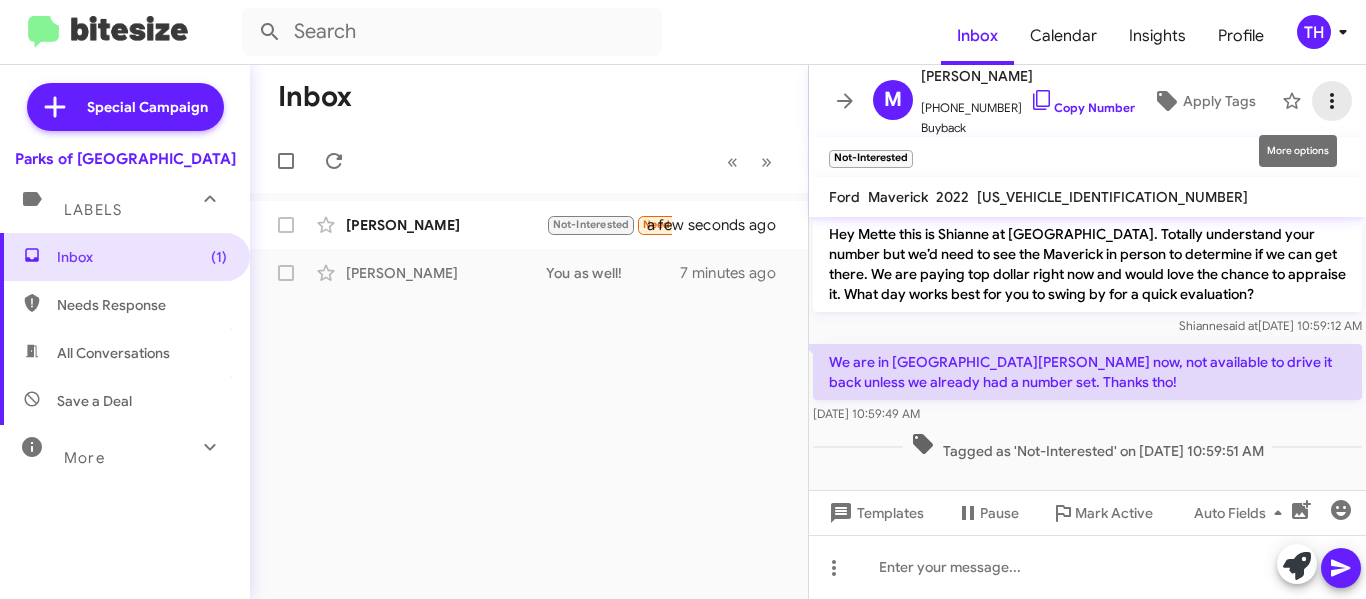click 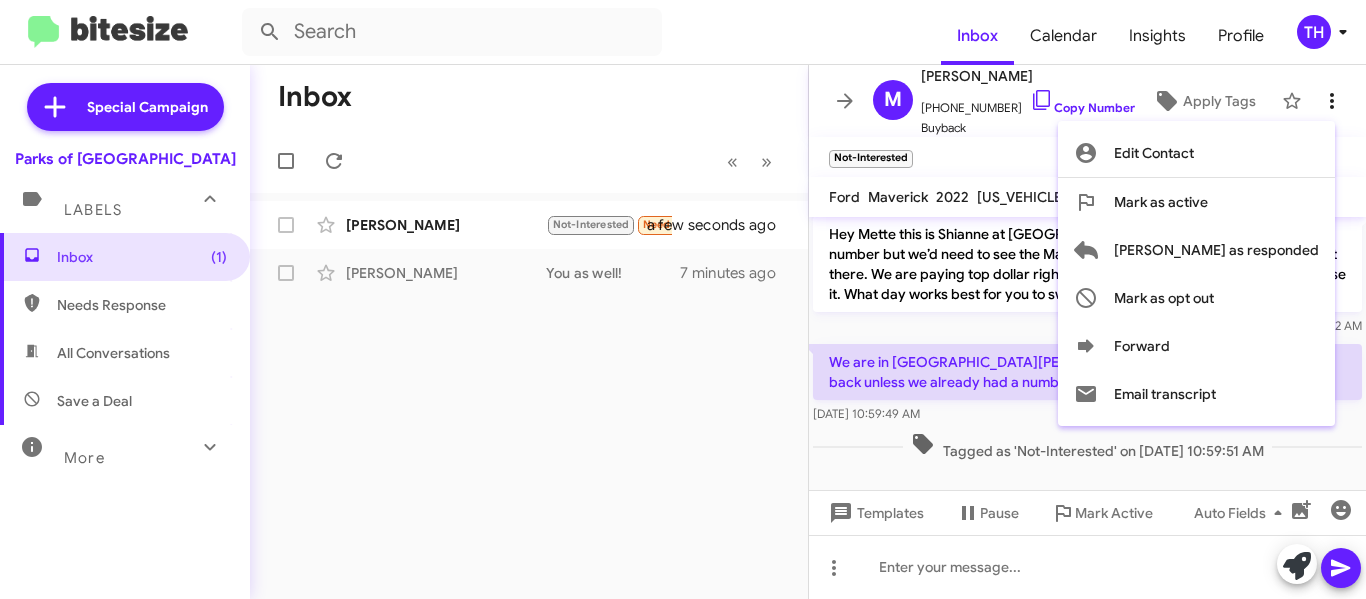 click at bounding box center (683, 299) 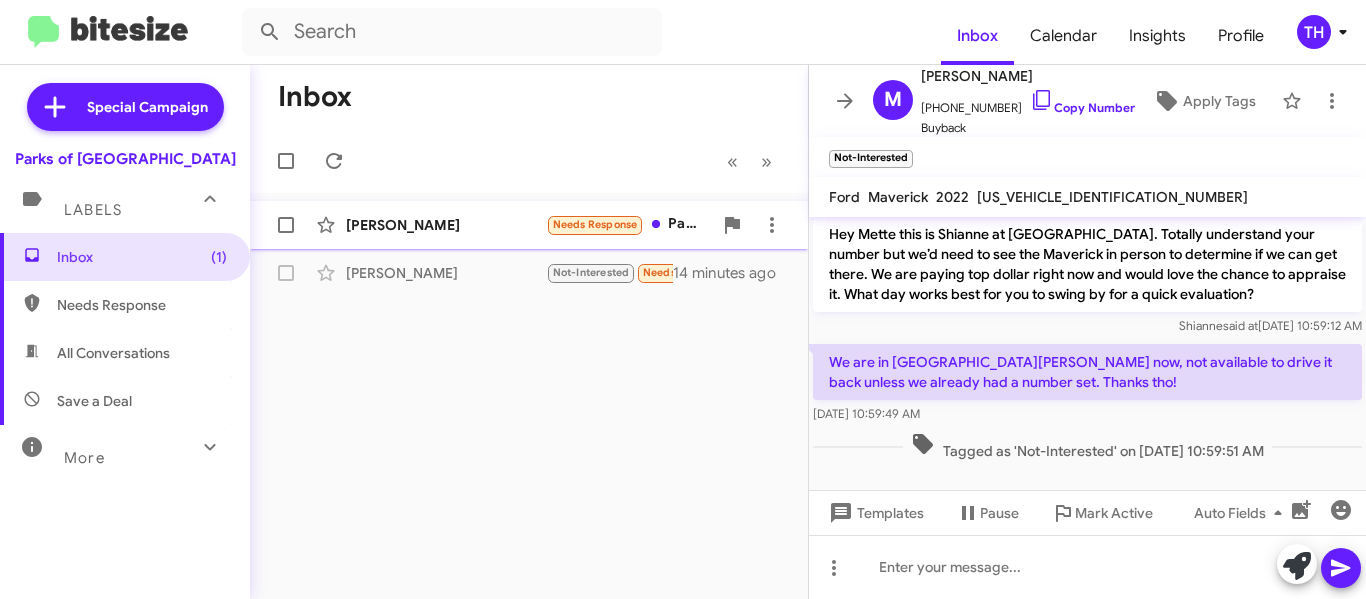click on "[PERSON_NAME]" 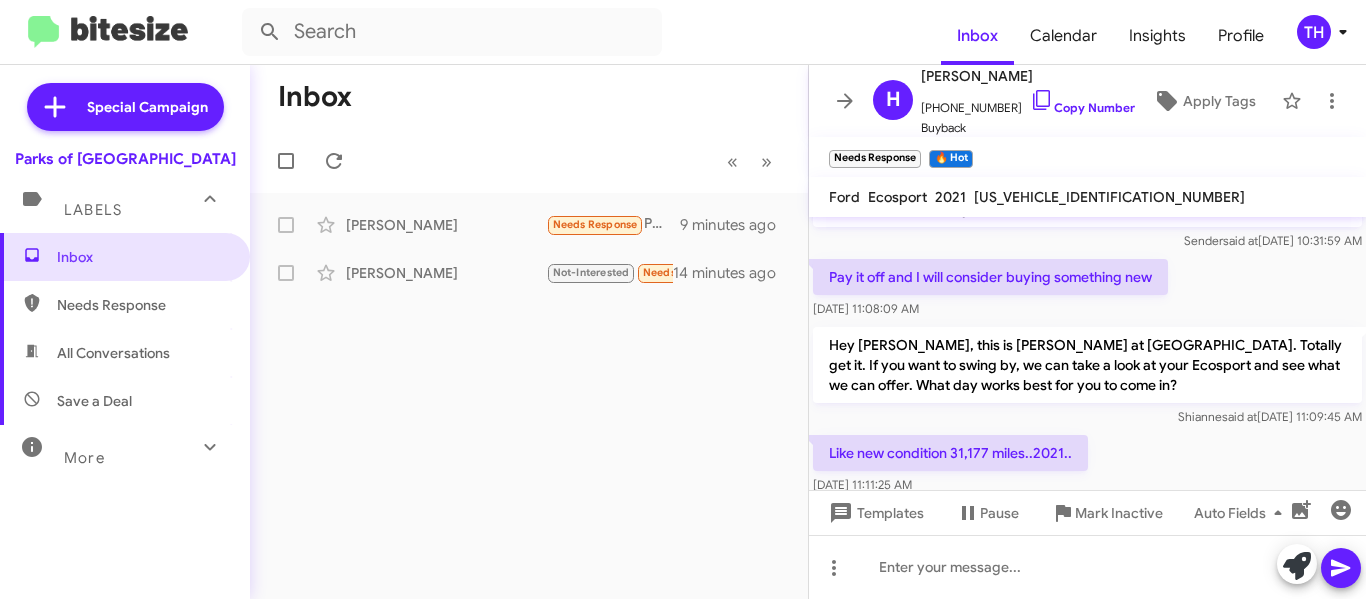 scroll, scrollTop: 145, scrollLeft: 0, axis: vertical 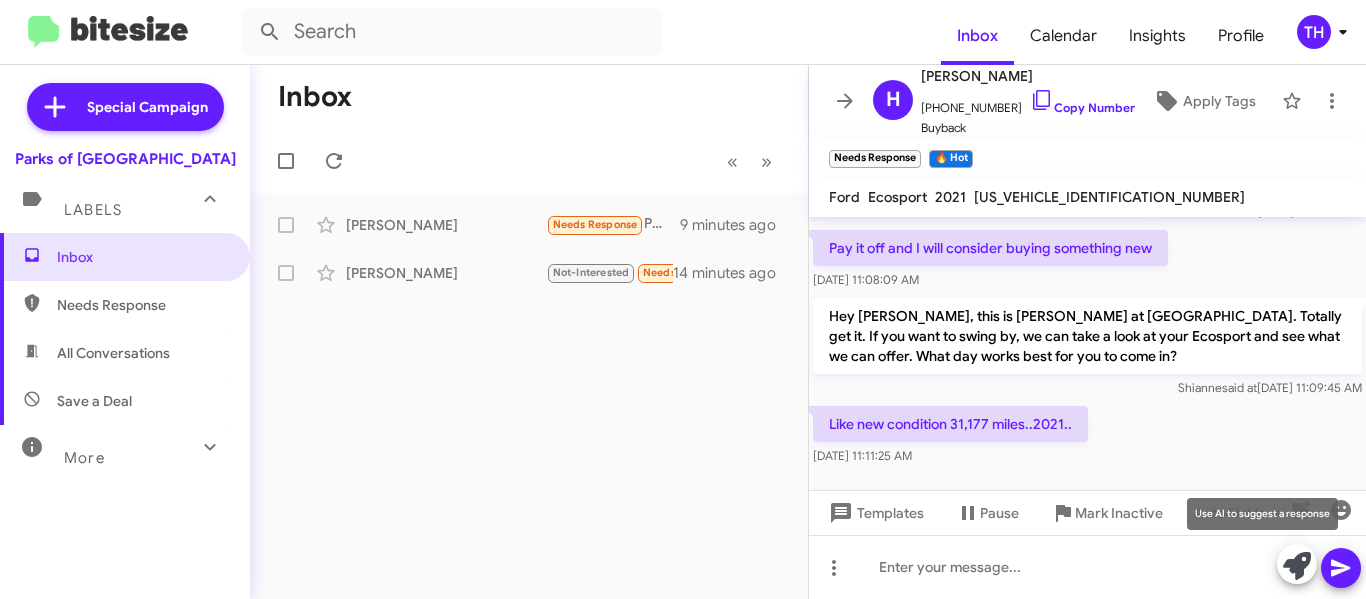 click 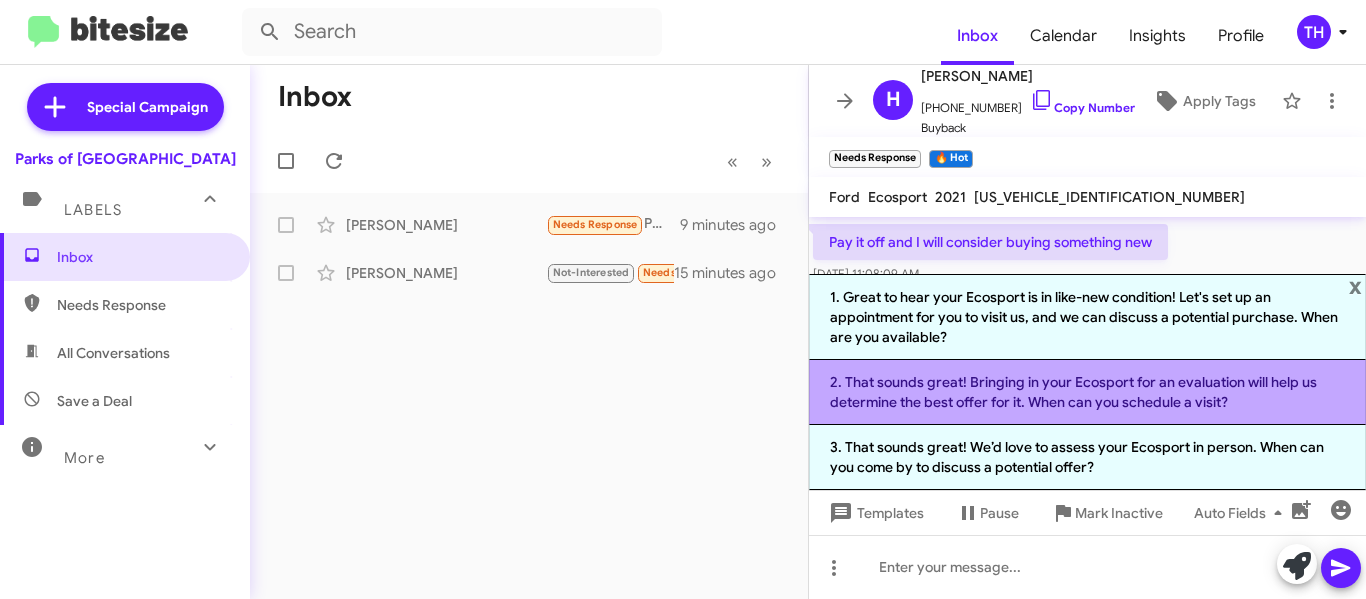 click on "2. That sounds great! Bringing in your Ecosport for an evaluation will help us determine the best offer for it. When can you schedule a visit?" 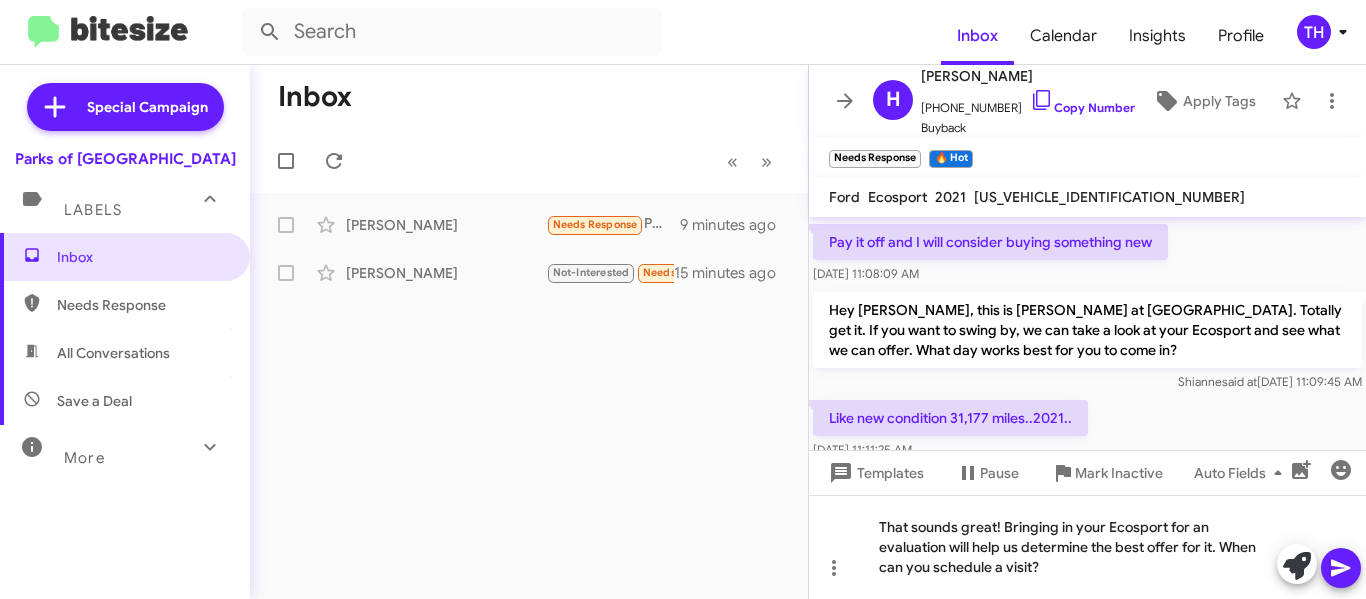 click 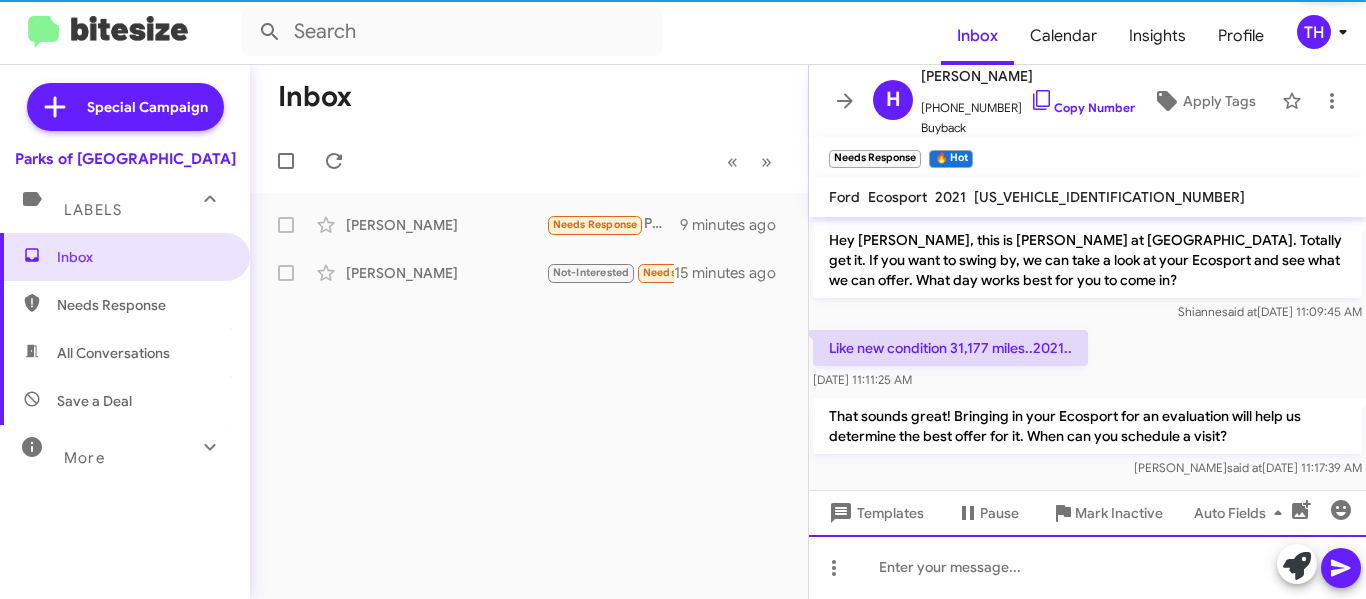 scroll, scrollTop: 240, scrollLeft: 0, axis: vertical 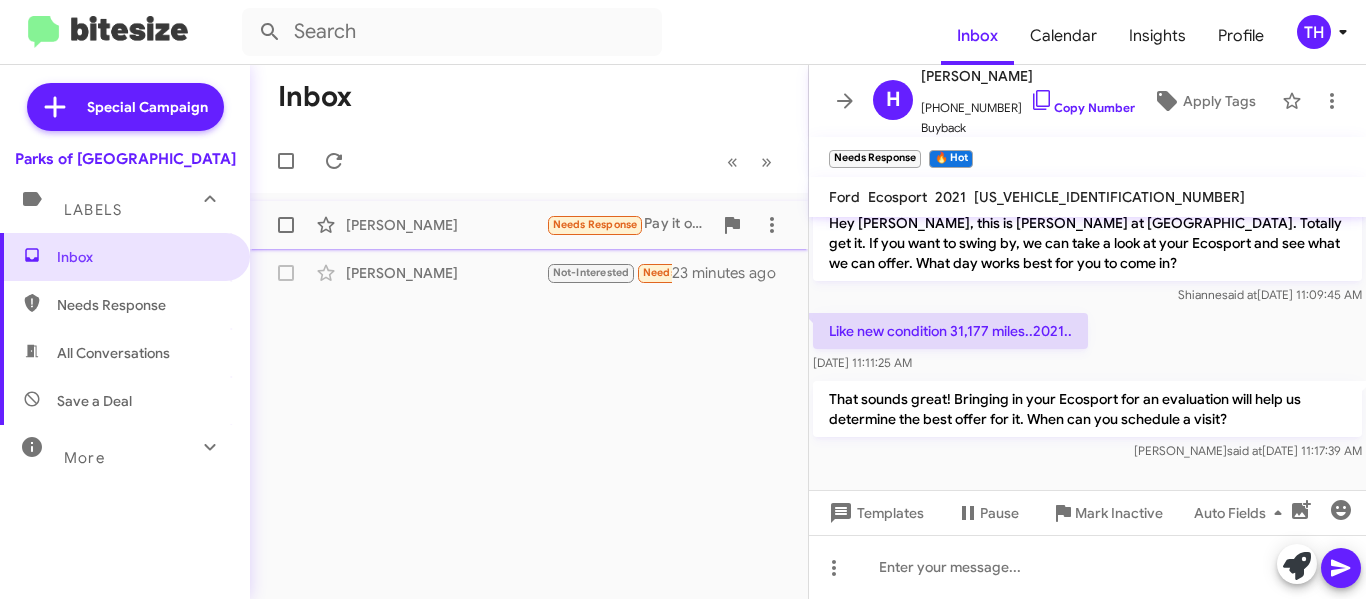 click on "[PERSON_NAME]" 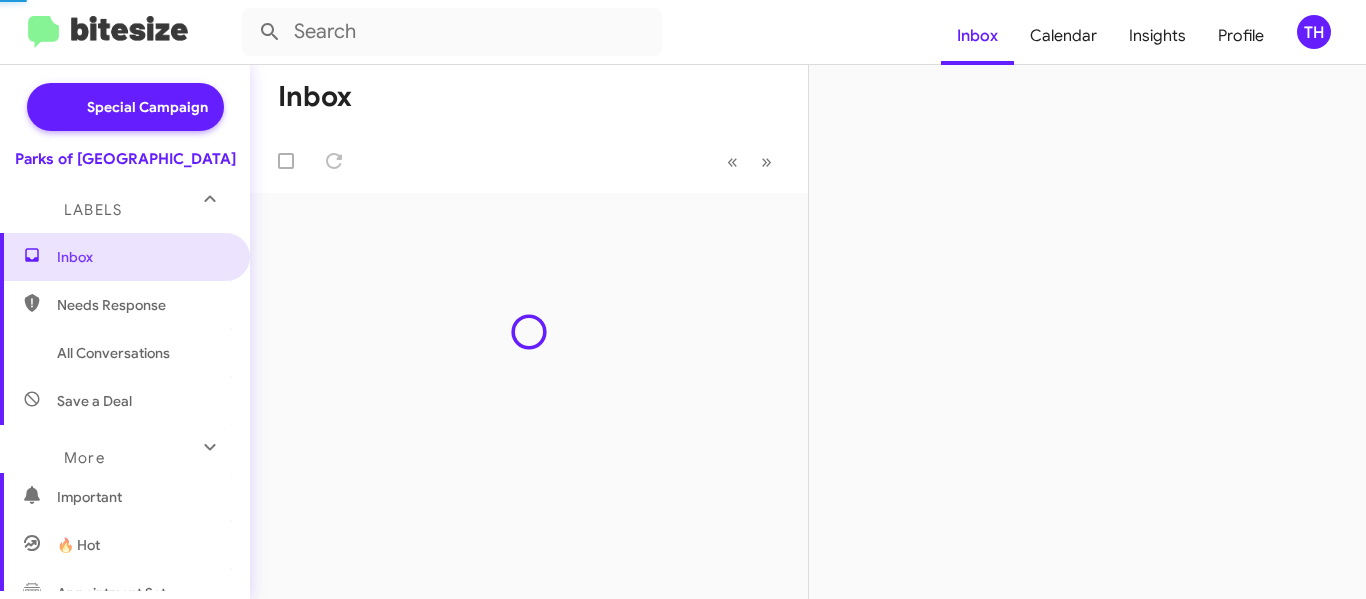 scroll, scrollTop: 0, scrollLeft: 0, axis: both 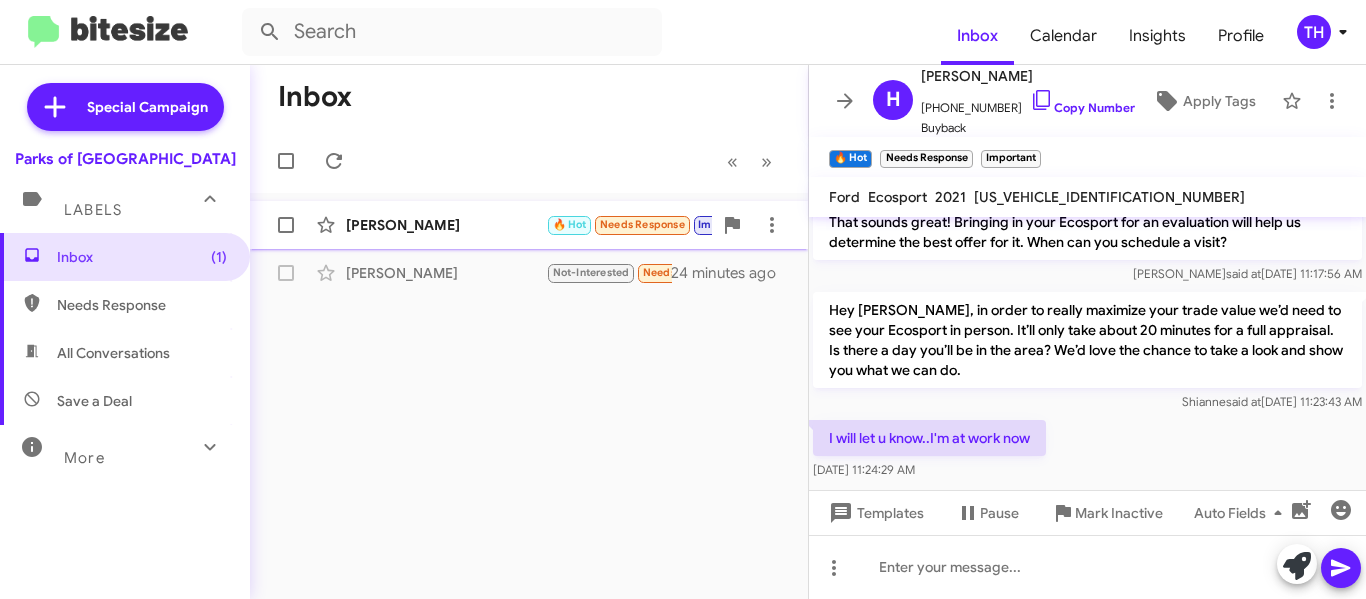 click on "[PERSON_NAME]" 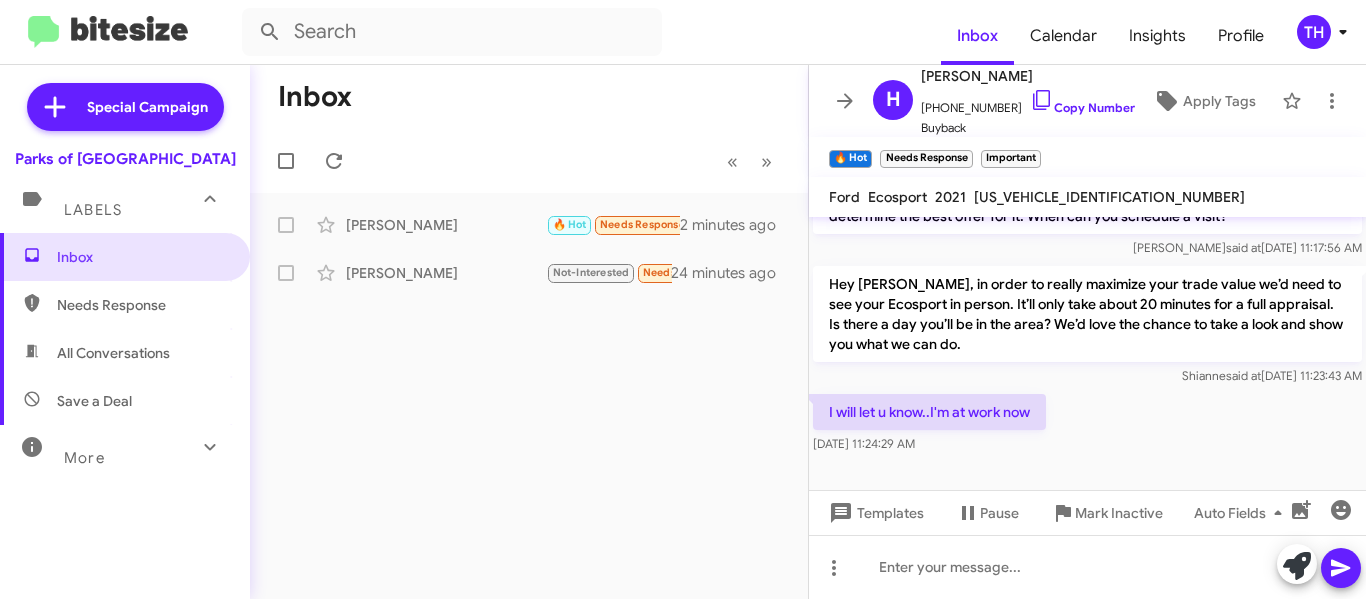 scroll, scrollTop: 449, scrollLeft: 0, axis: vertical 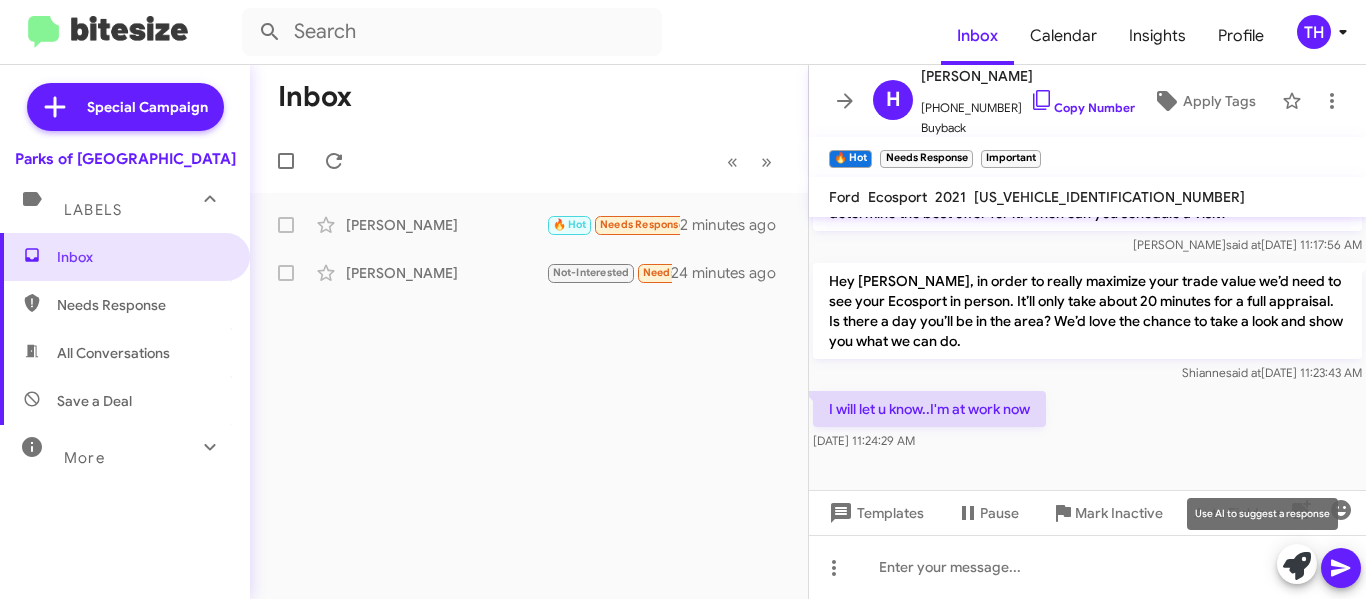 click 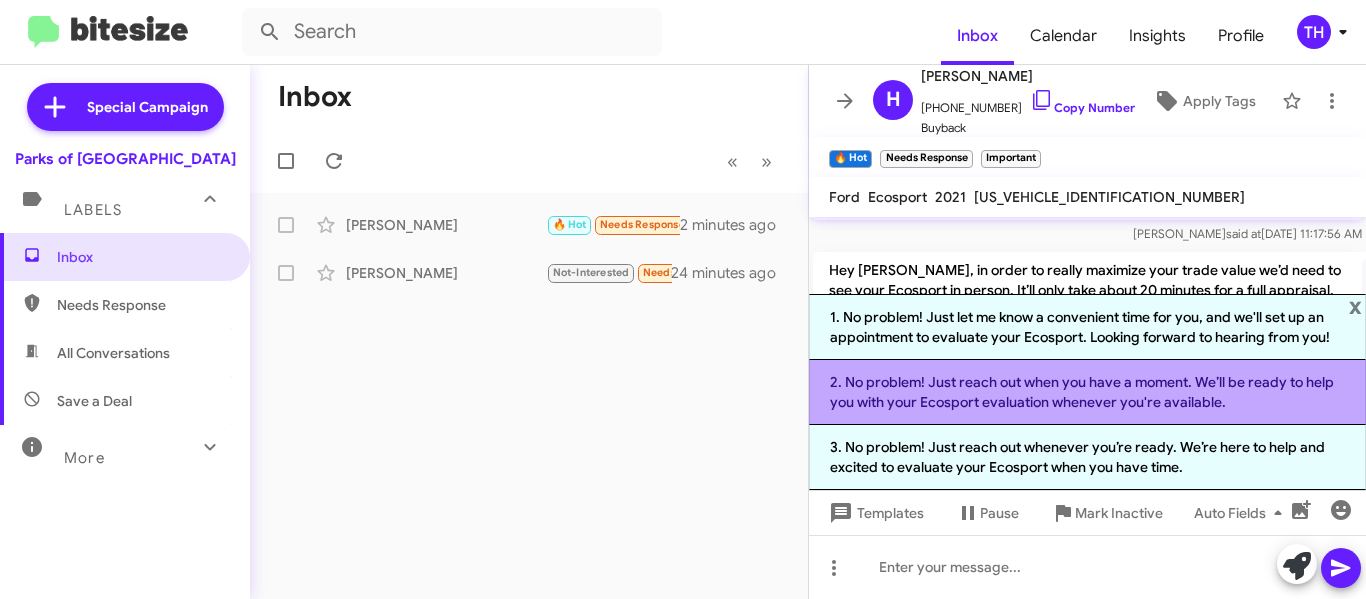 click on "2. No problem! Just reach out when you have a moment. We’ll be ready to help you with your Ecosport evaluation whenever you're available." 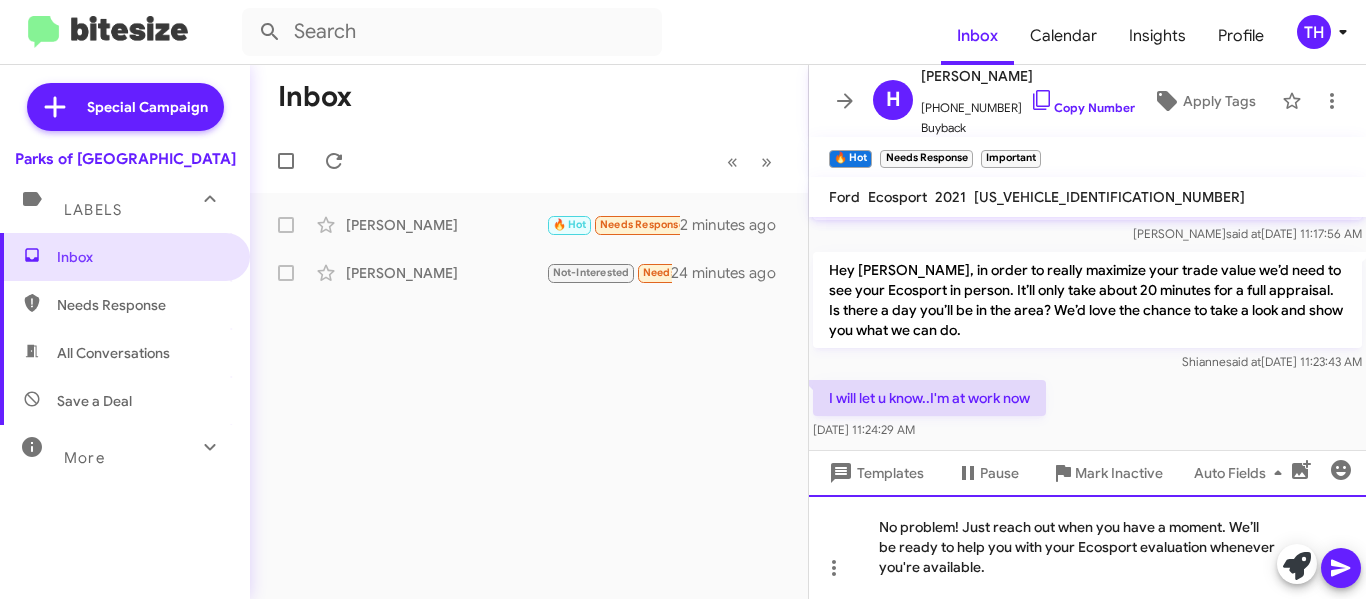 click on "No problem! Just reach out when you have a moment. We’ll be ready to help you with your Ecosport evaluation whenever you're available." 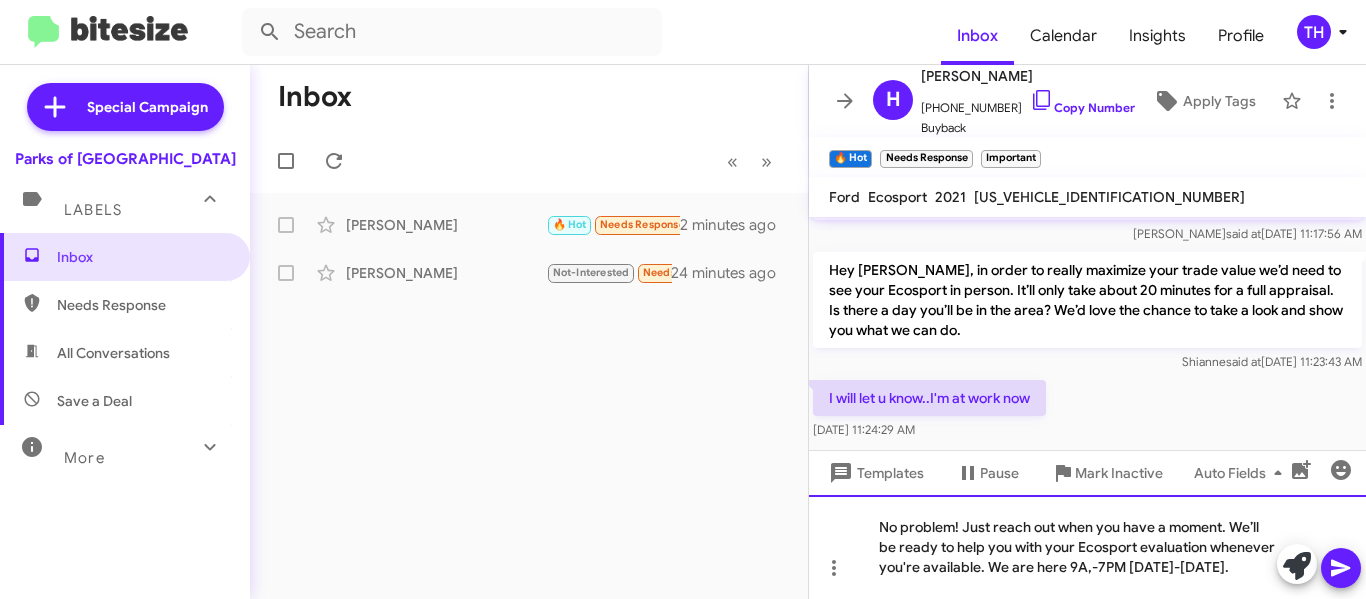 click on "No problem! Just reach out when you have a moment. We’ll be ready to help you with your Ecosport evaluation whenever you're available. We are here 9A,-7PM Monday-Saturday." 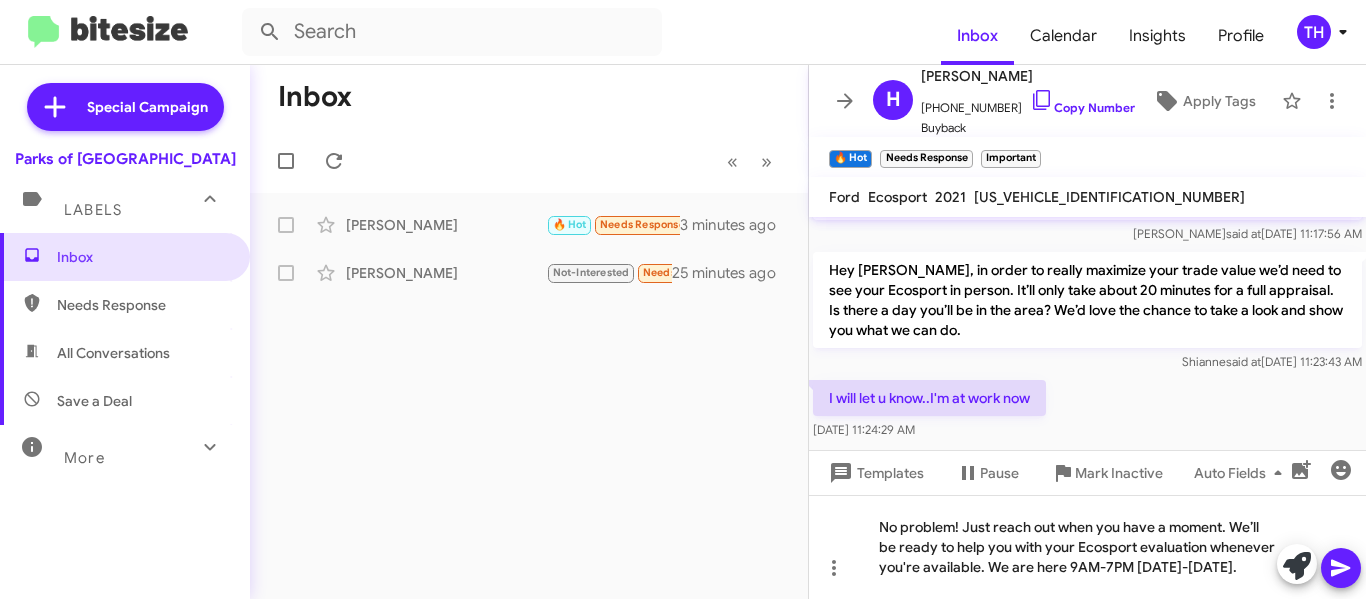 click 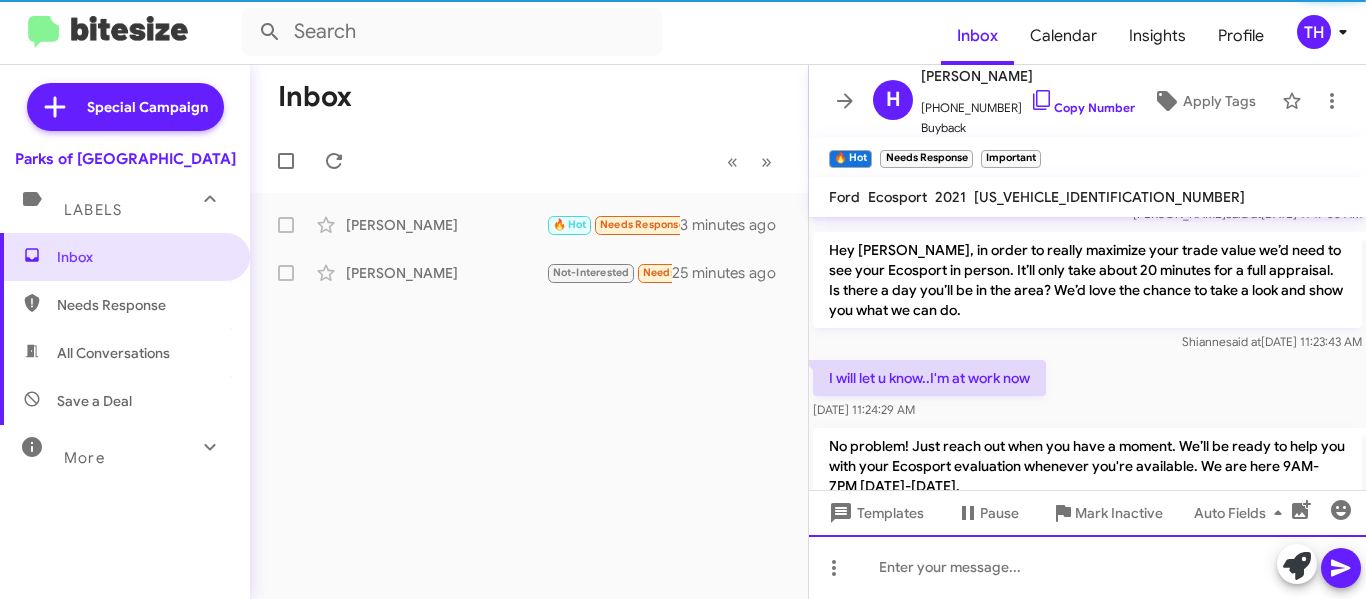 scroll, scrollTop: 563, scrollLeft: 0, axis: vertical 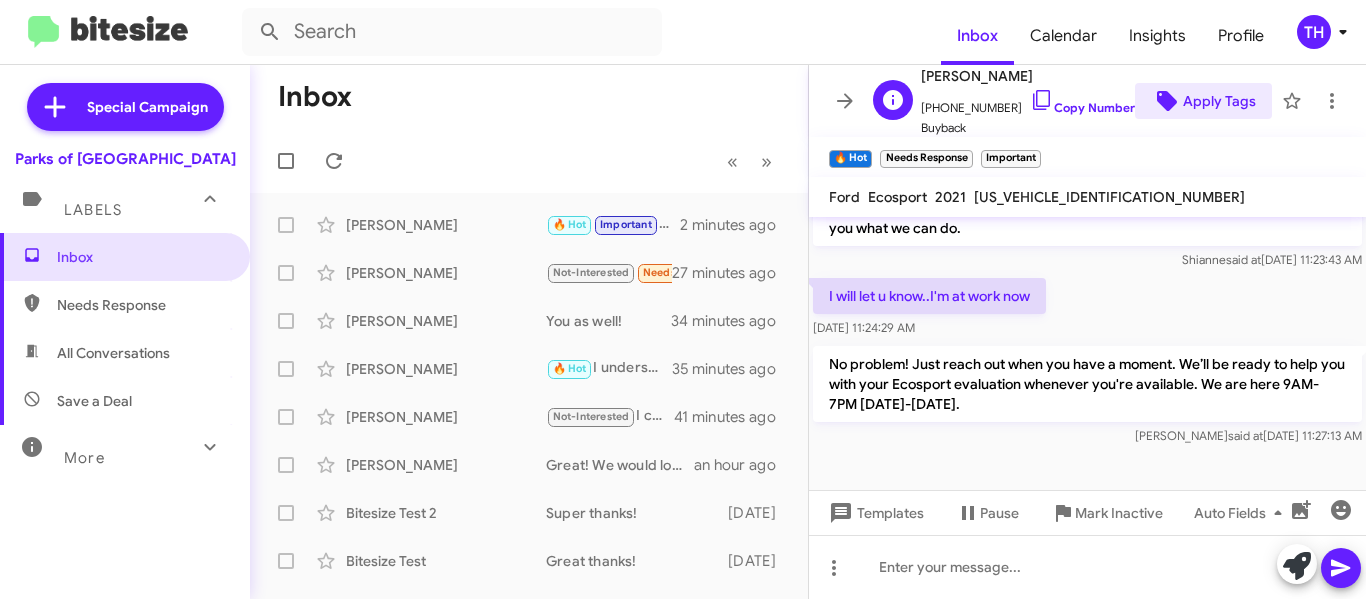 click on "Apply Tags" 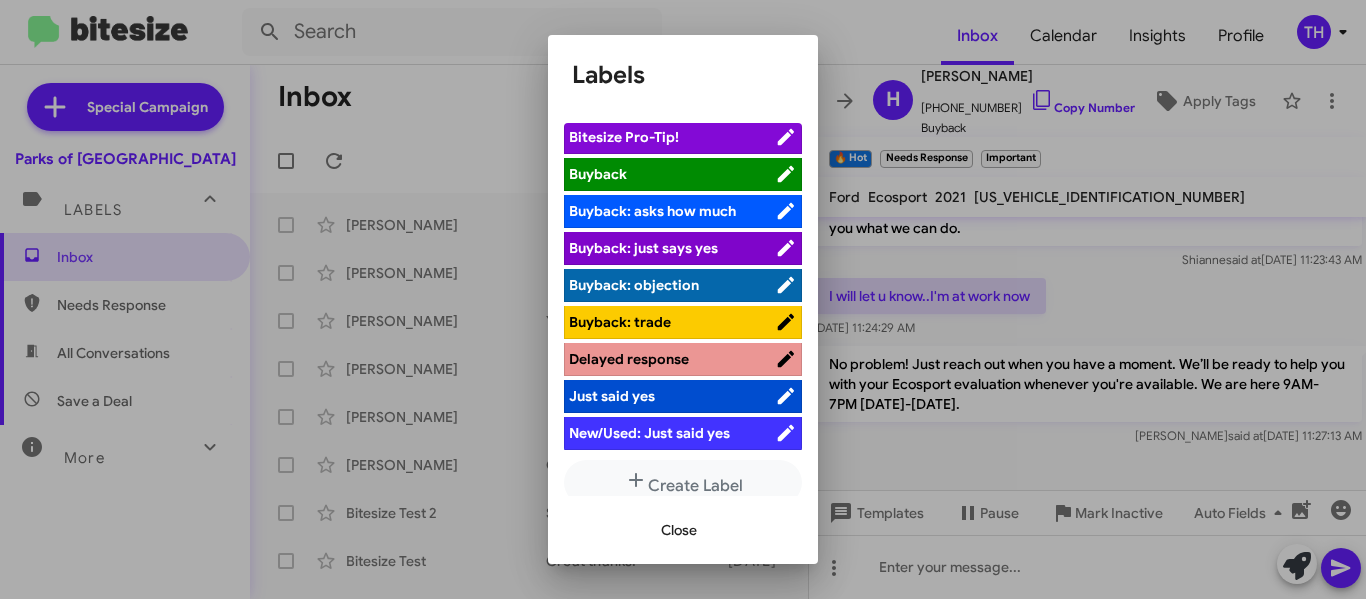 scroll, scrollTop: 0, scrollLeft: 0, axis: both 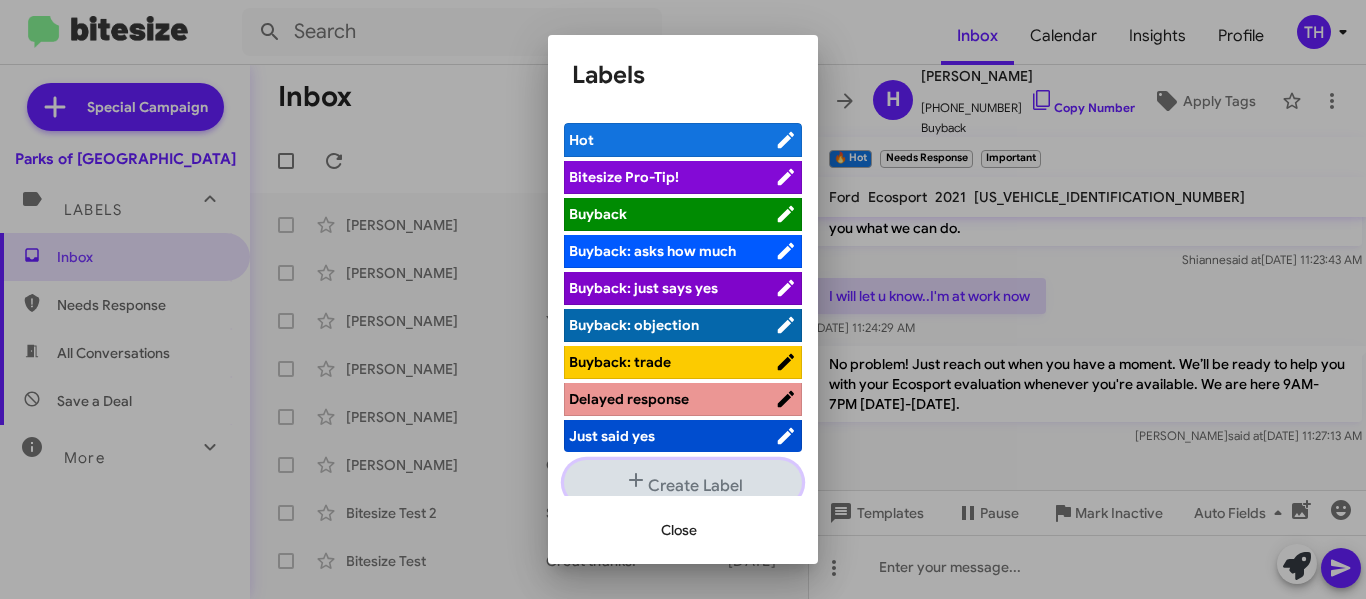 click on "Create Label" at bounding box center (683, 482) 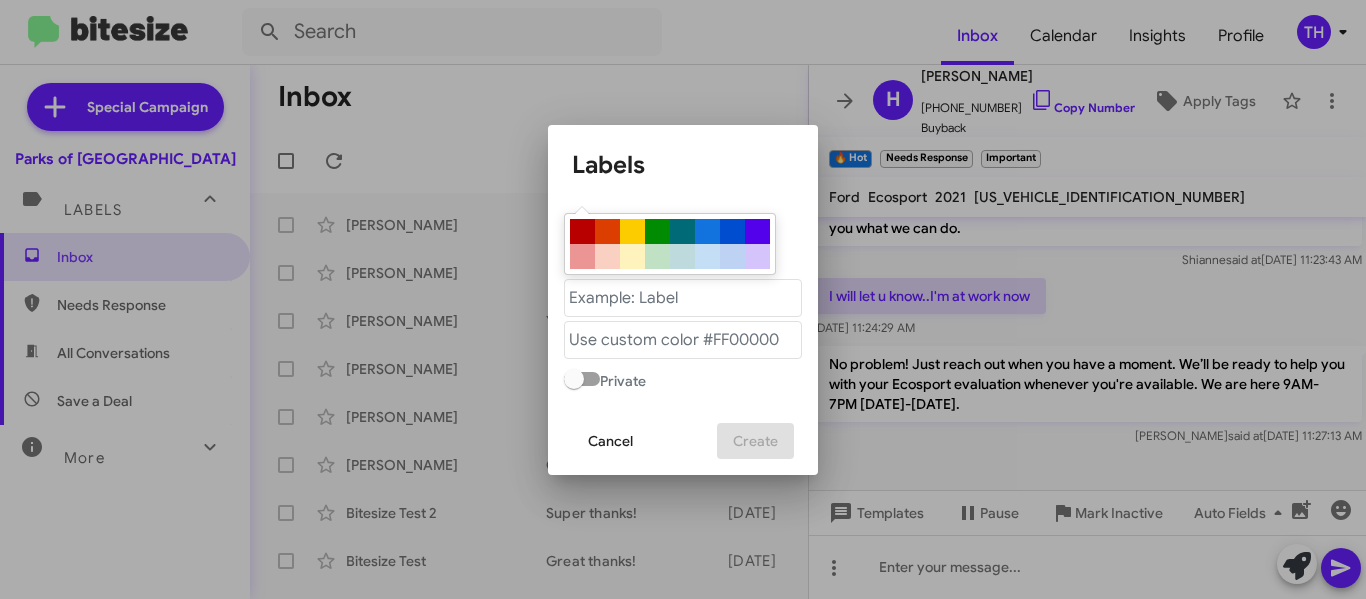 click at bounding box center (582, 231) 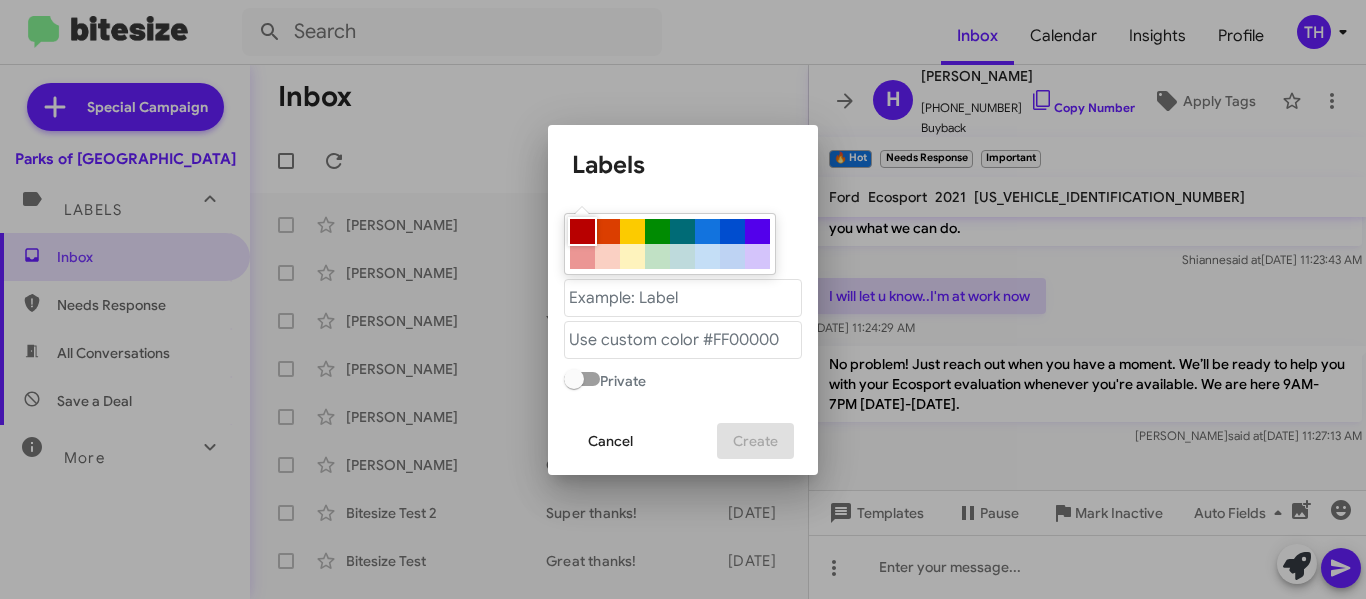 type on "#b80000" 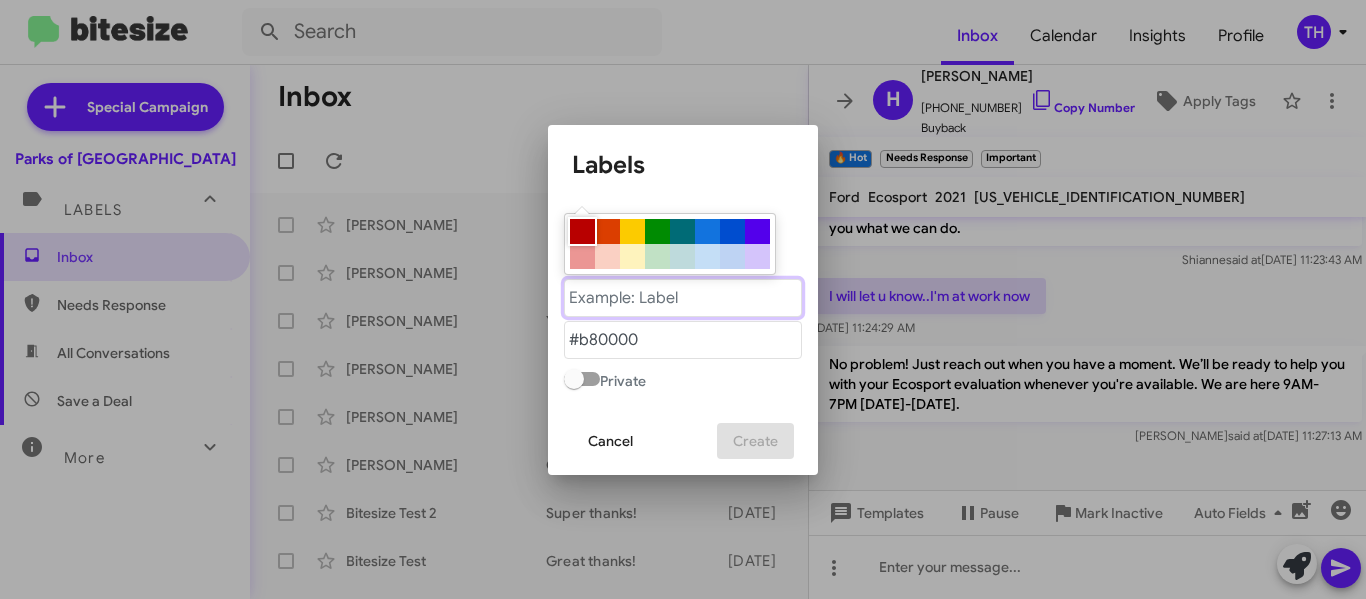 click at bounding box center [683, 298] 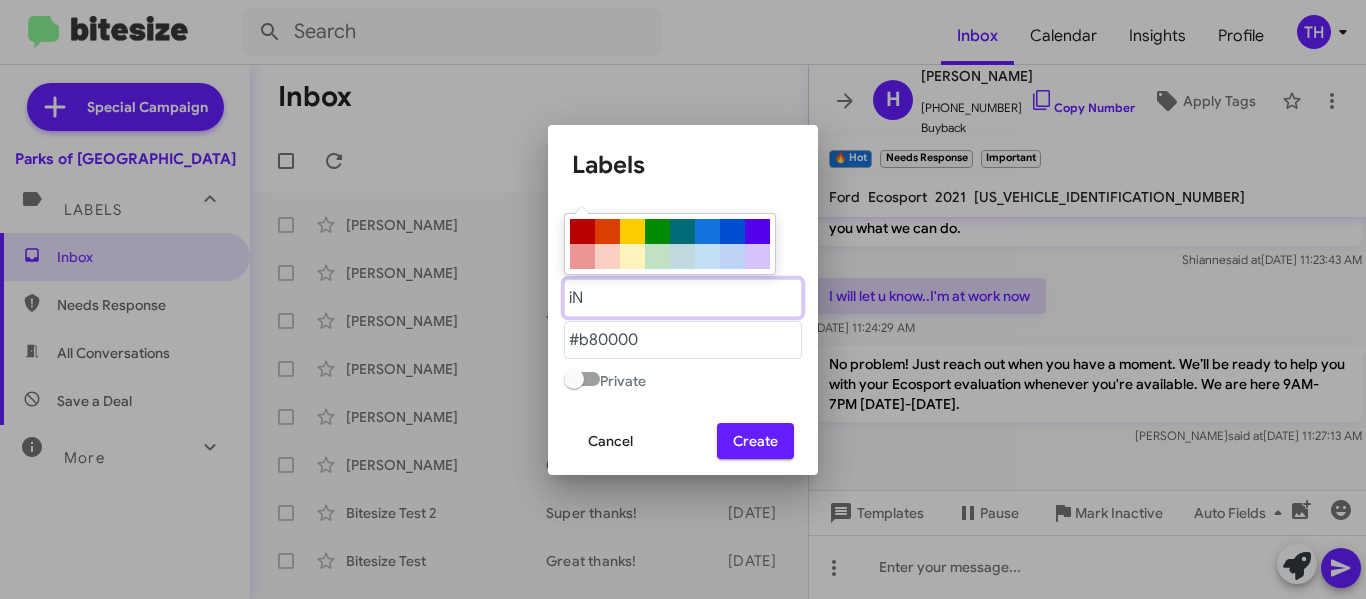 type on "i" 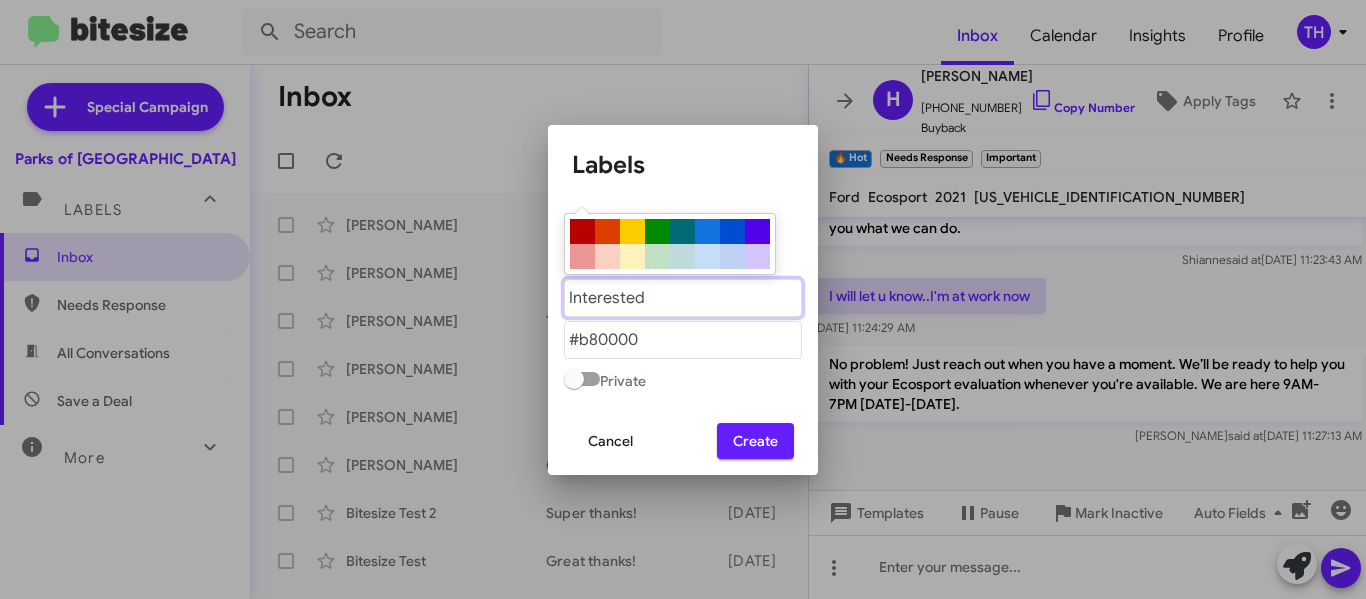 type on "Interested" 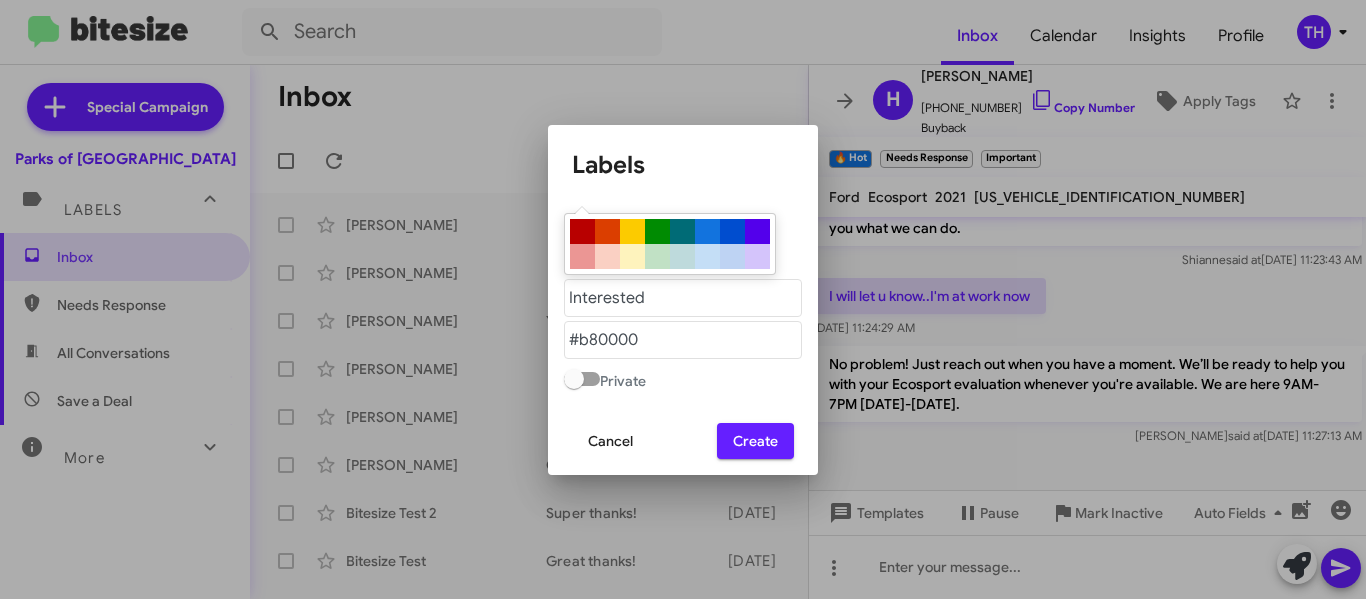 click on "Private" at bounding box center [683, 375] 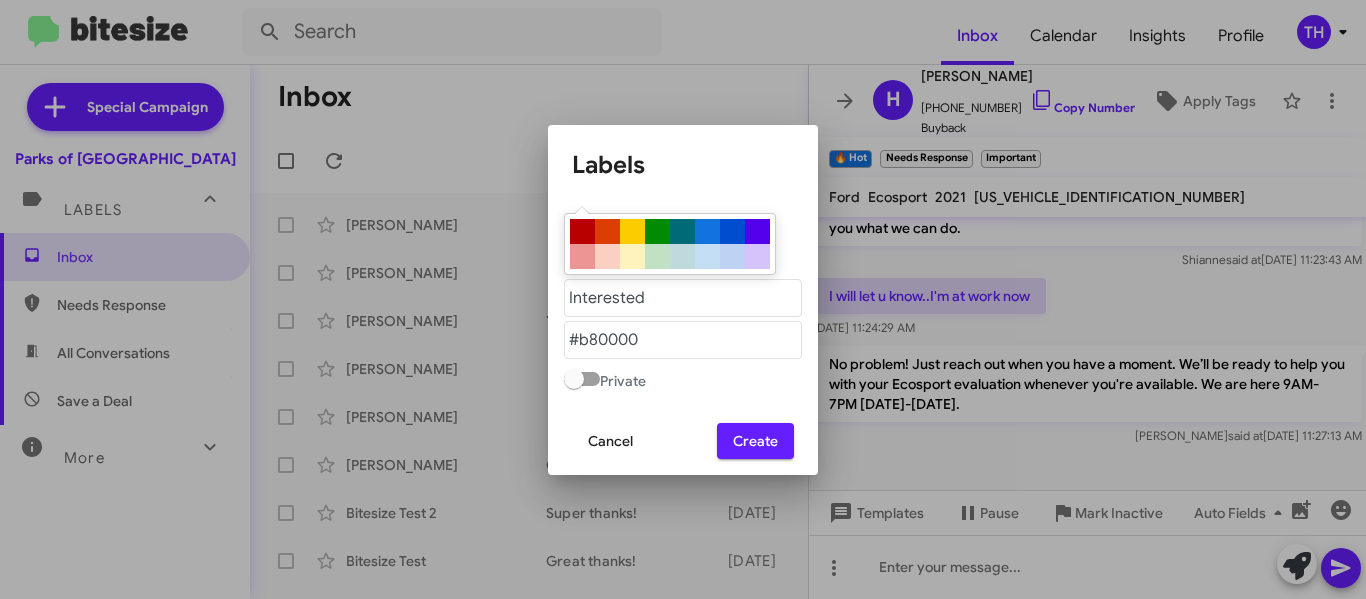 click on "Create" at bounding box center (755, 441) 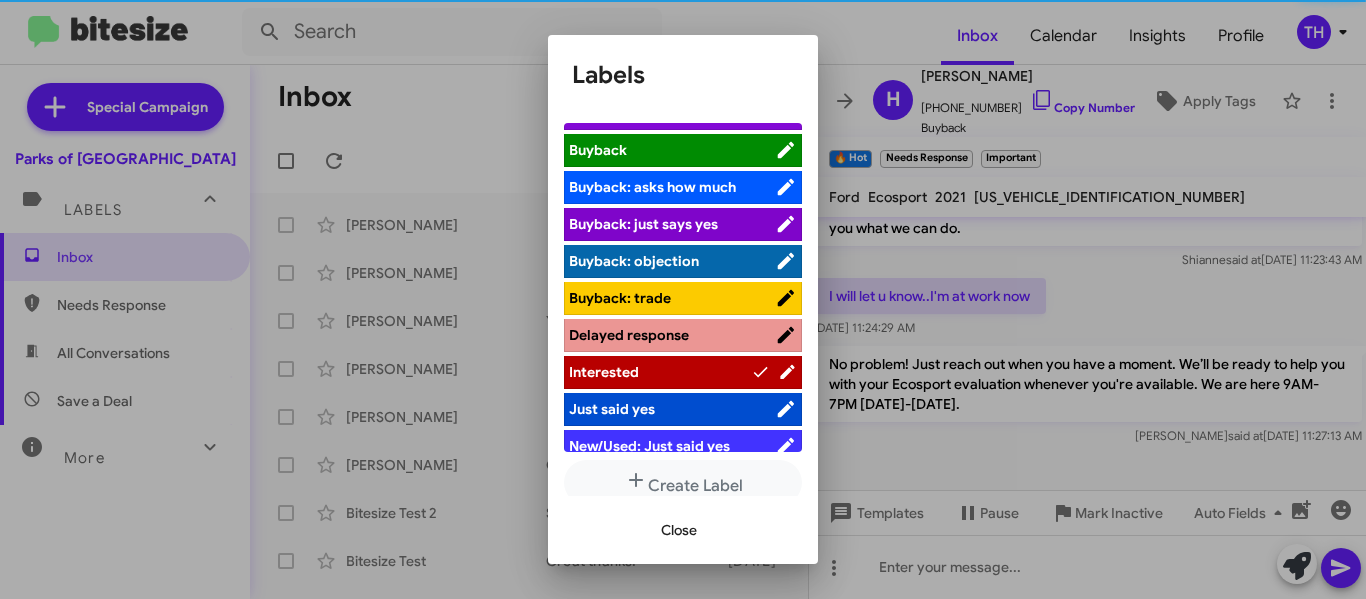 scroll, scrollTop: 100, scrollLeft: 0, axis: vertical 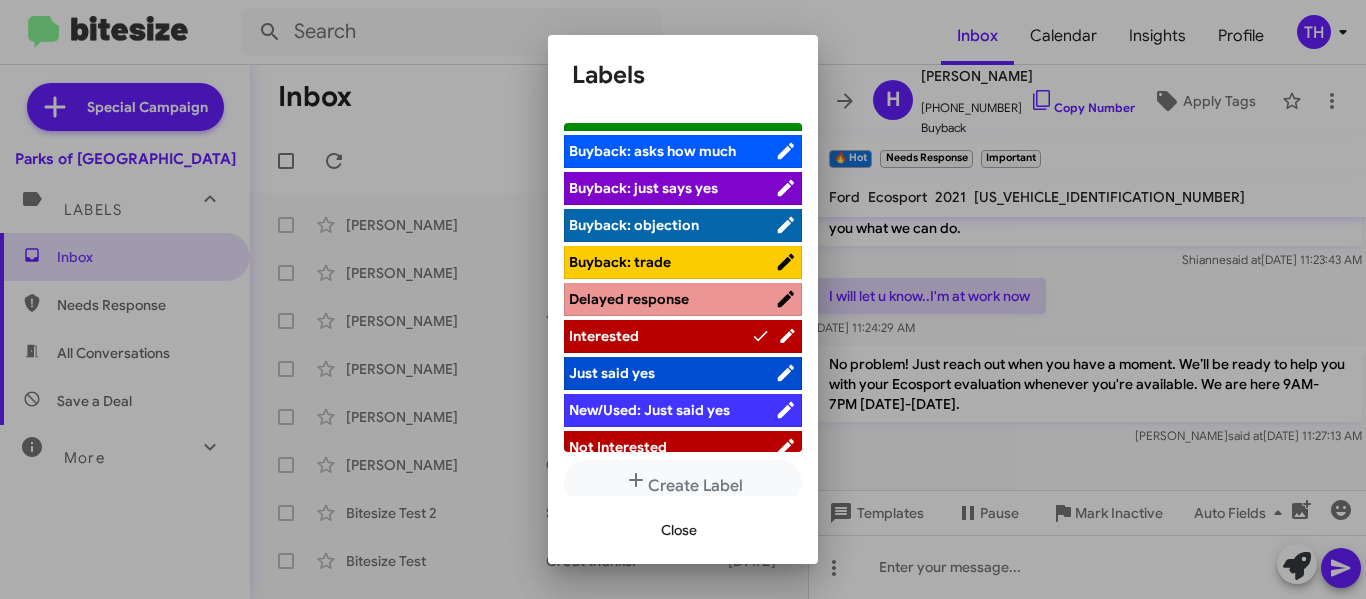 click on "Interested" at bounding box center [660, 336] 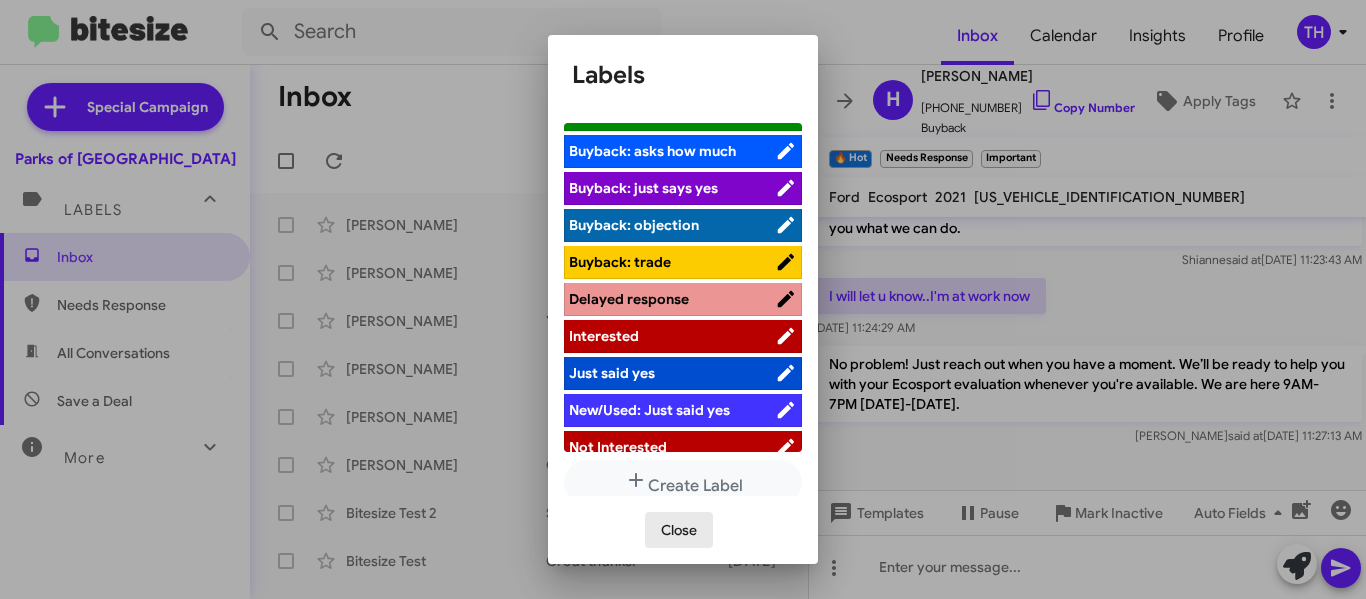 click on "Close" at bounding box center [679, 530] 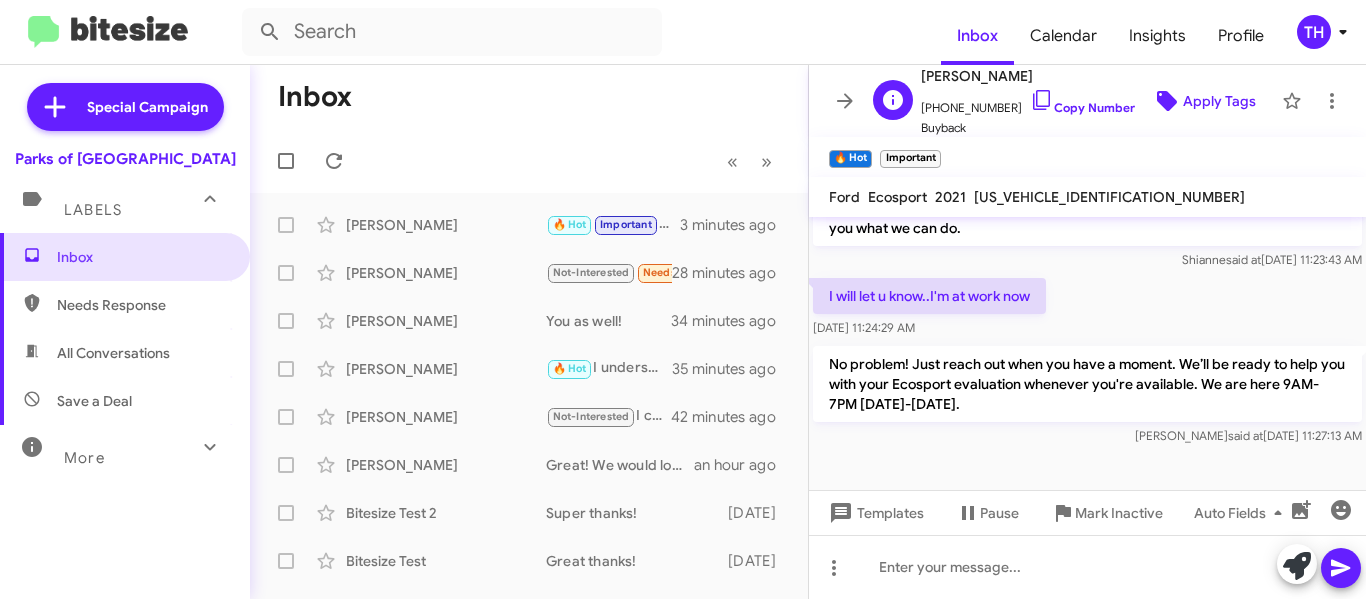 click on "Apply Tags" 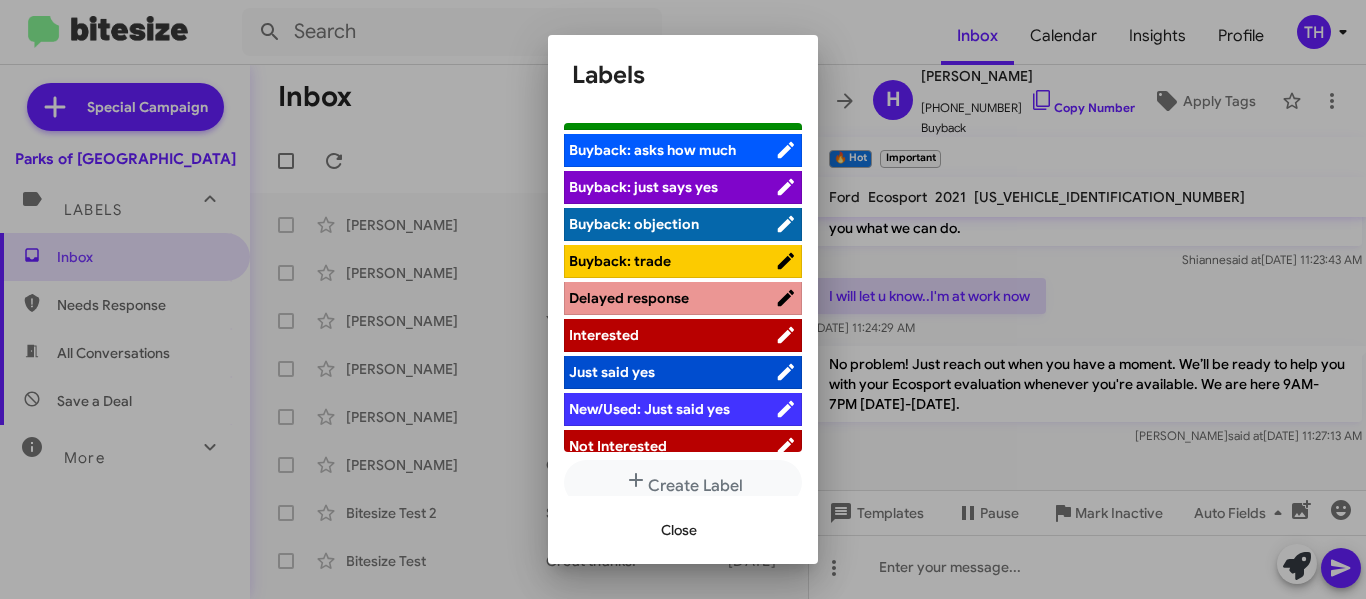 scroll, scrollTop: 200, scrollLeft: 0, axis: vertical 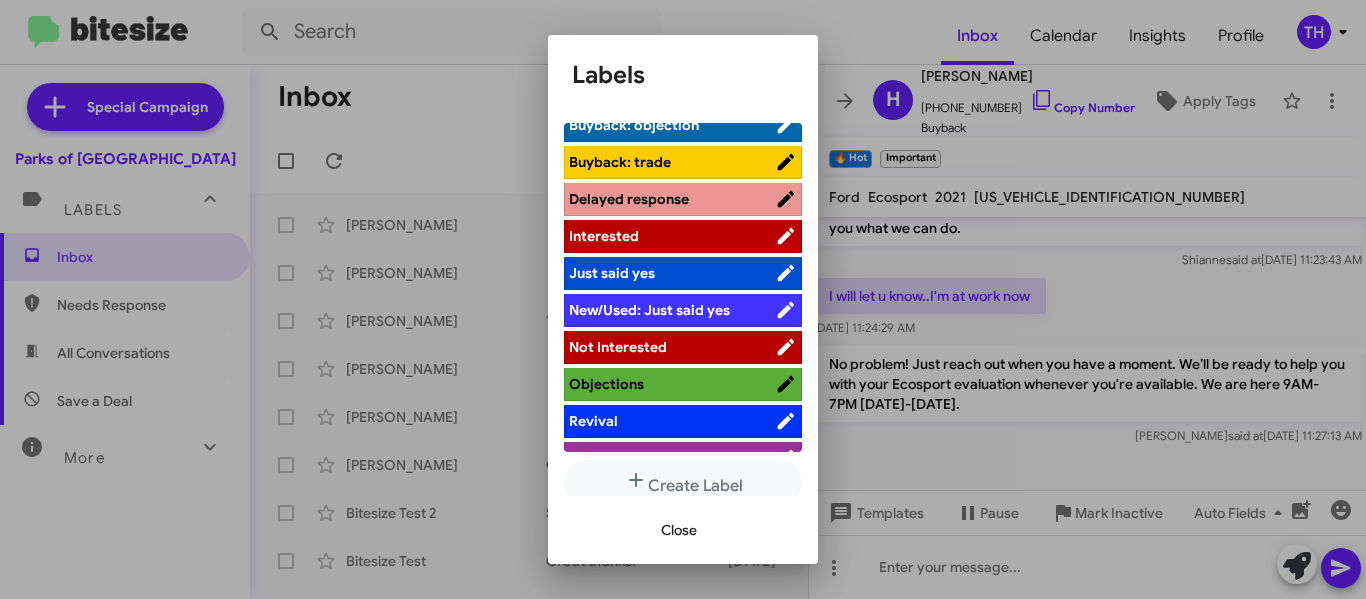 click on "Interested" at bounding box center [683, 236] 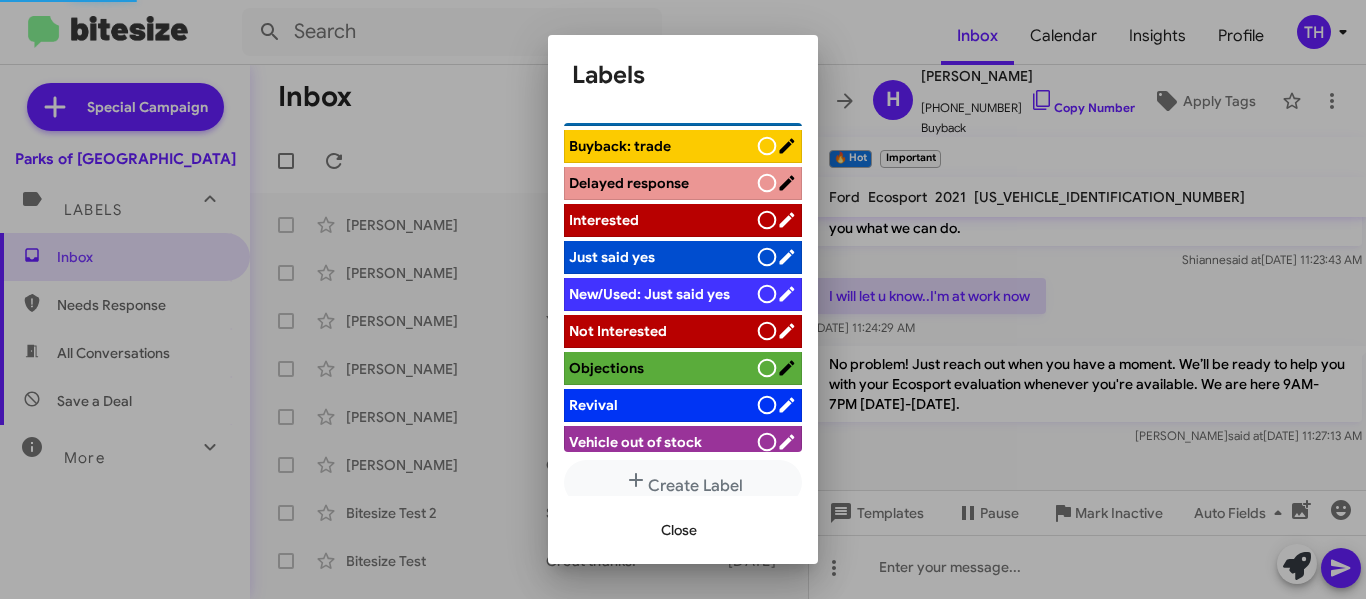 scroll, scrollTop: 200, scrollLeft: 0, axis: vertical 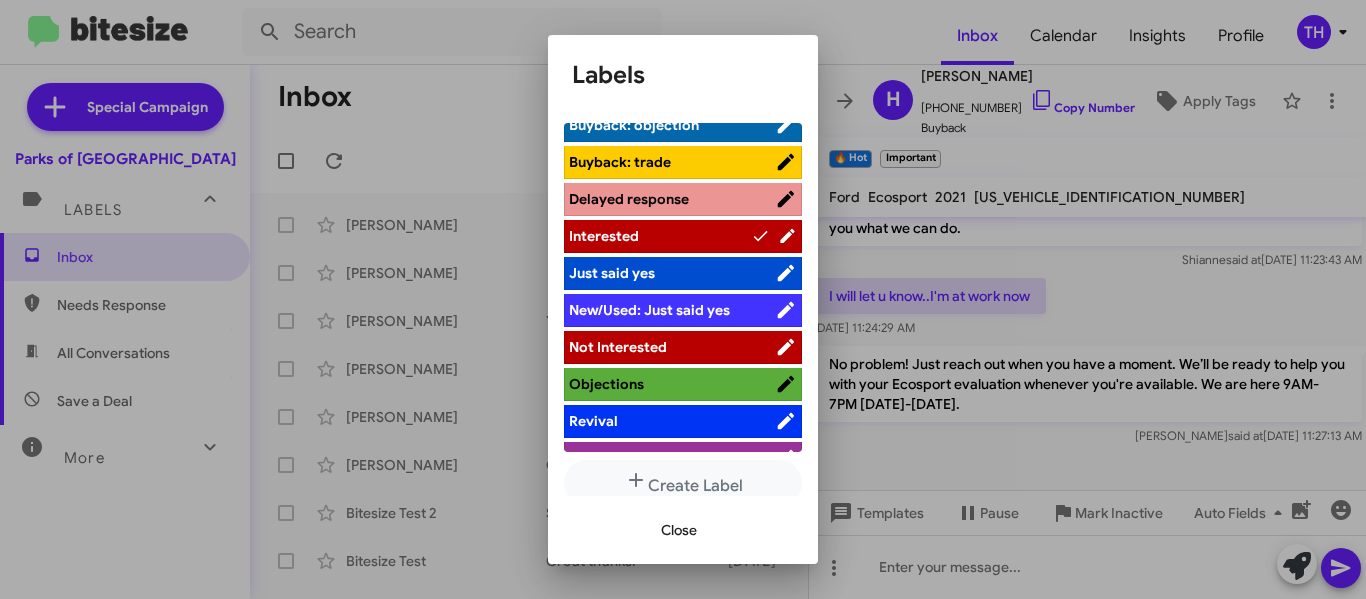 click on "Close" at bounding box center [683, 530] 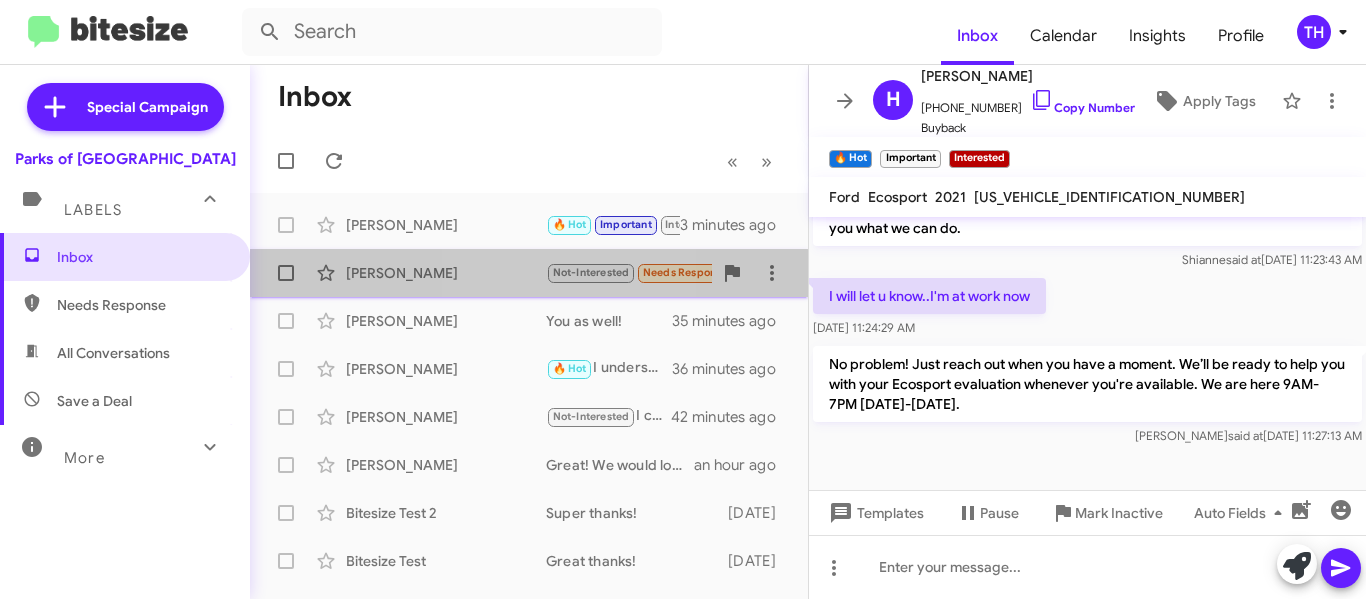 click on "[PERSON_NAME]" 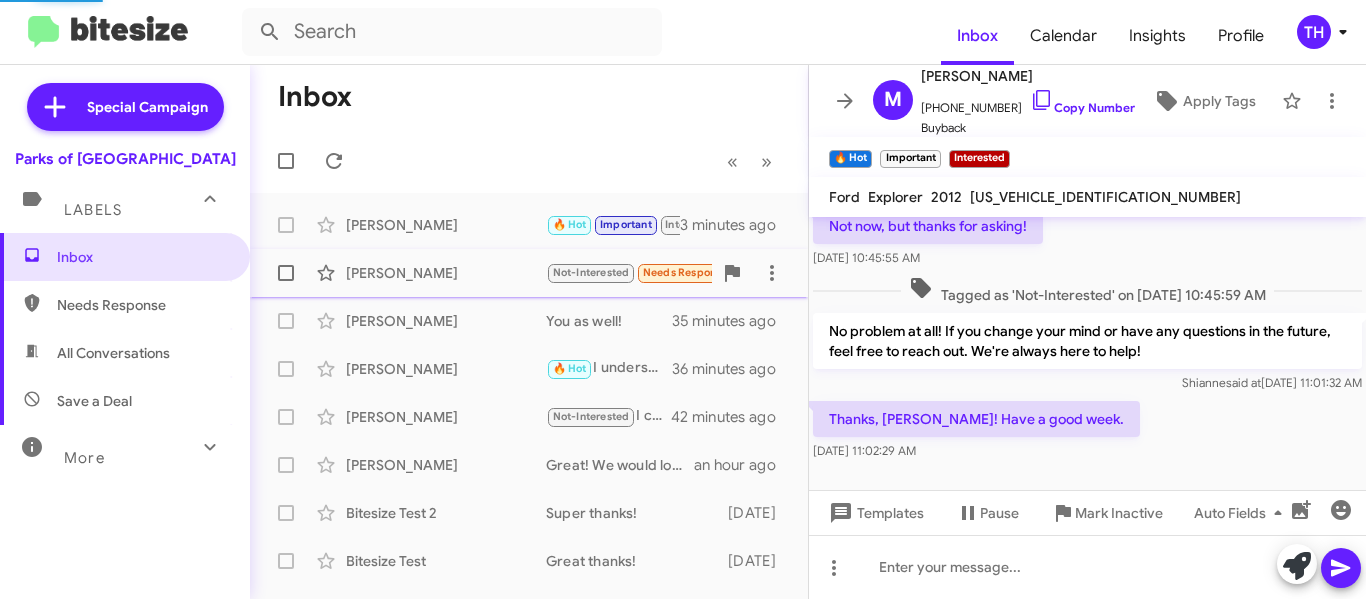 scroll, scrollTop: 168, scrollLeft: 0, axis: vertical 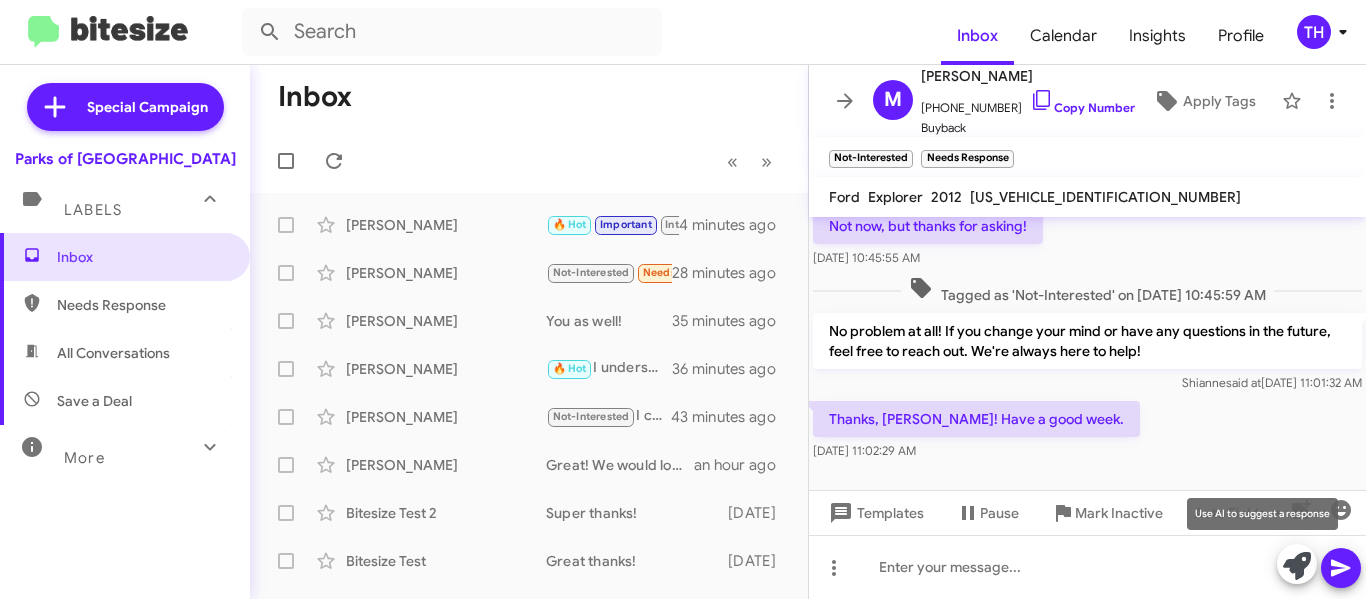 click 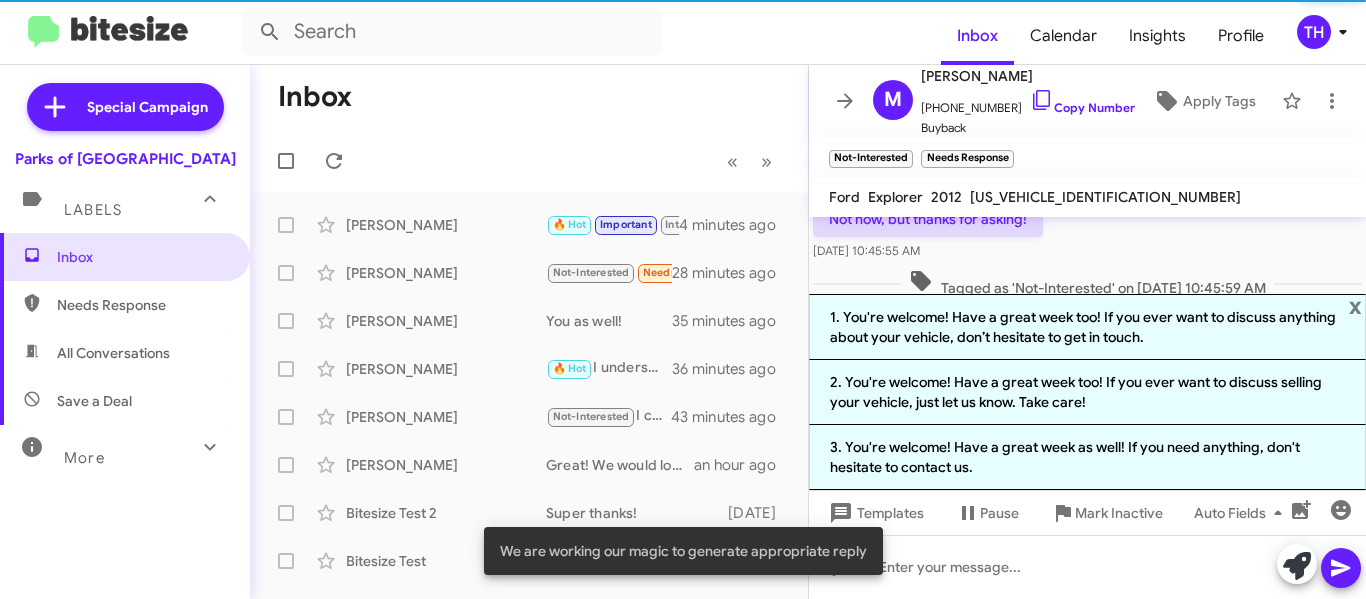 scroll, scrollTop: 373, scrollLeft: 0, axis: vertical 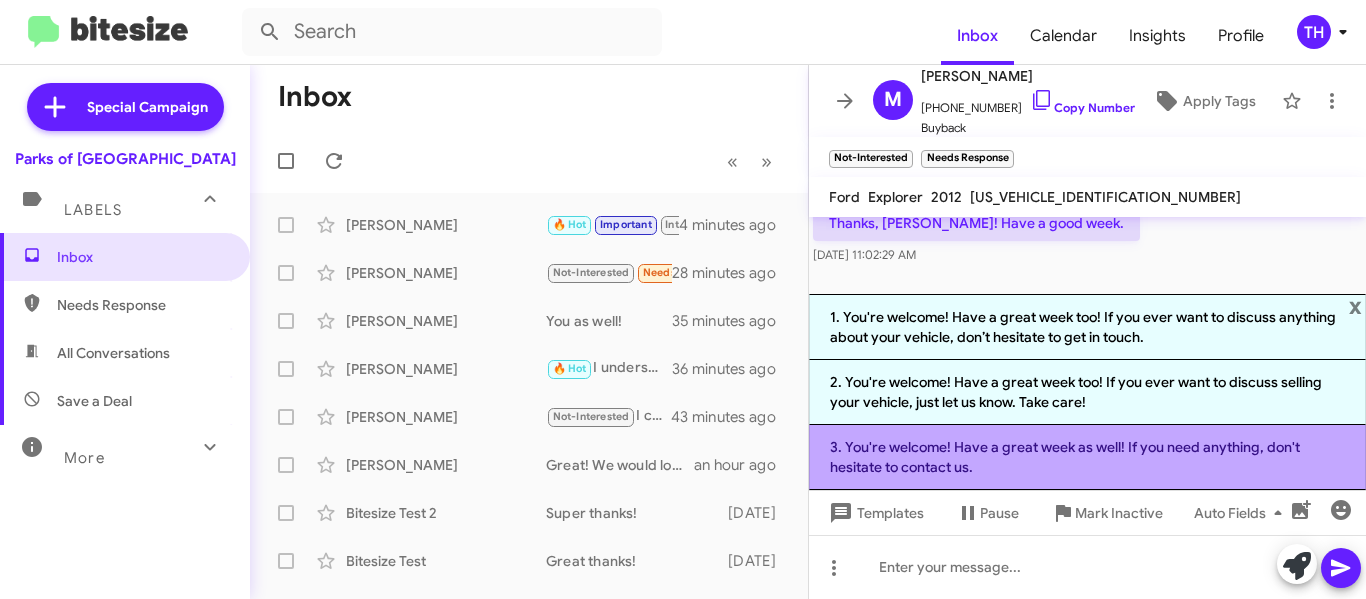 click on "3. You're welcome! Have a great week as well! If you need anything, don't hesitate to contact us." 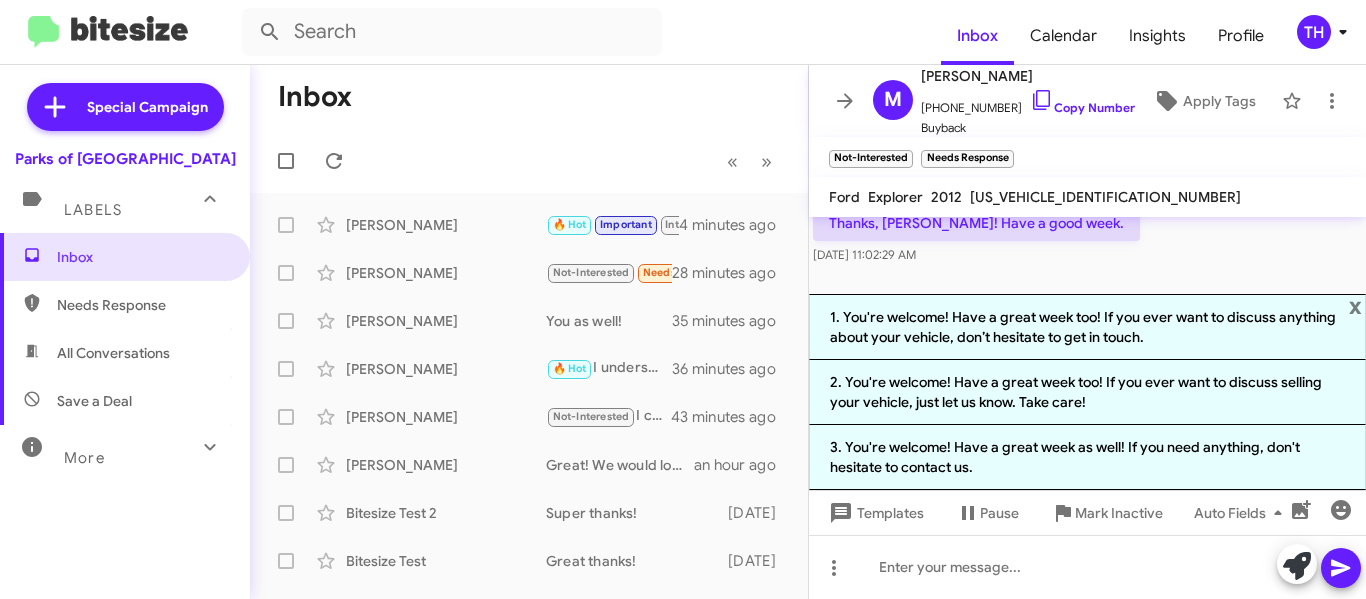 scroll, scrollTop: 188, scrollLeft: 0, axis: vertical 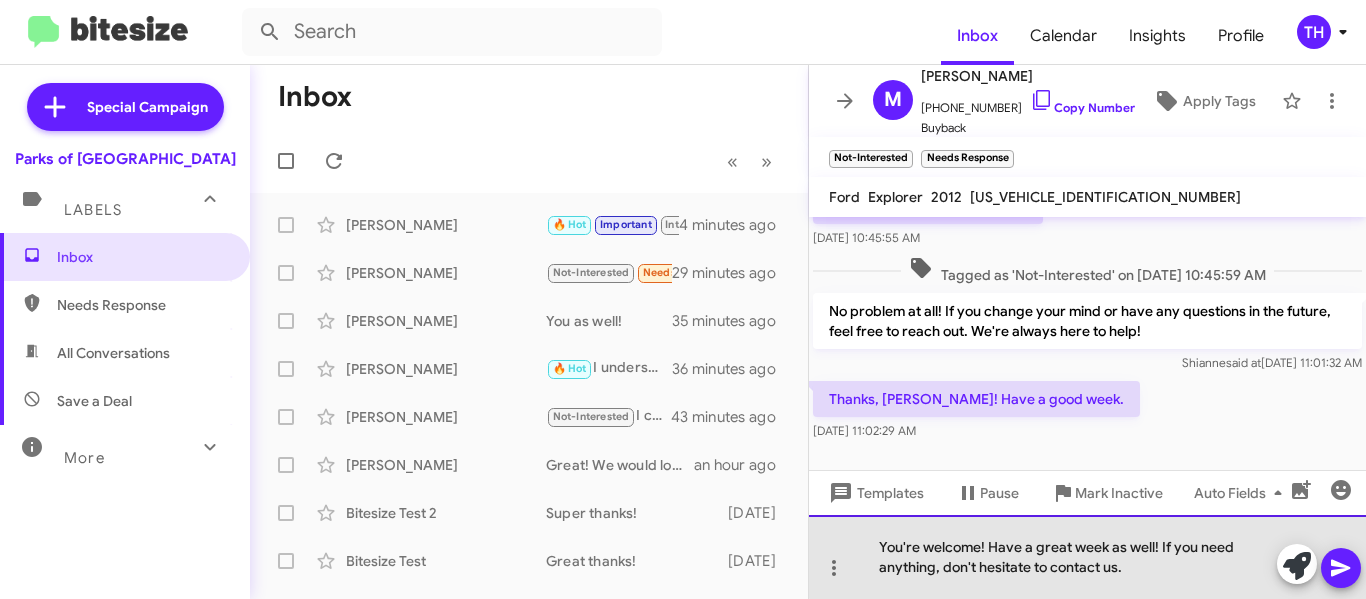 drag, startPoint x: 1158, startPoint y: 545, endPoint x: 1183, endPoint y: 566, distance: 32.649654 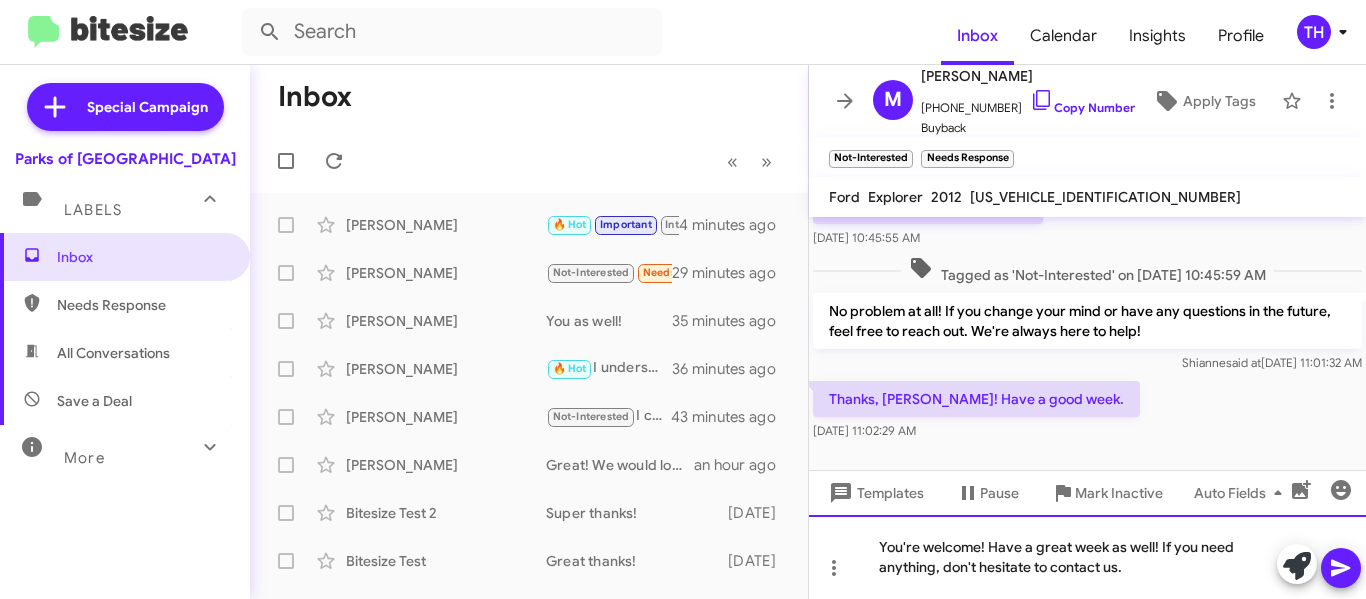 scroll, scrollTop: 168, scrollLeft: 0, axis: vertical 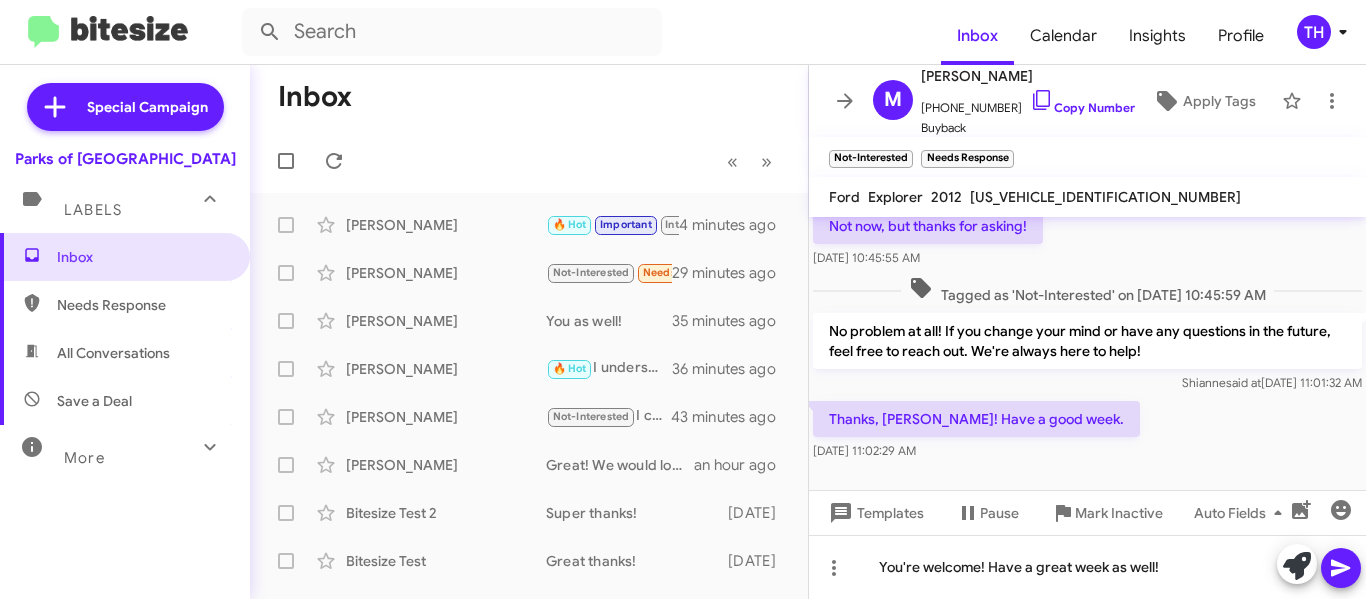 click 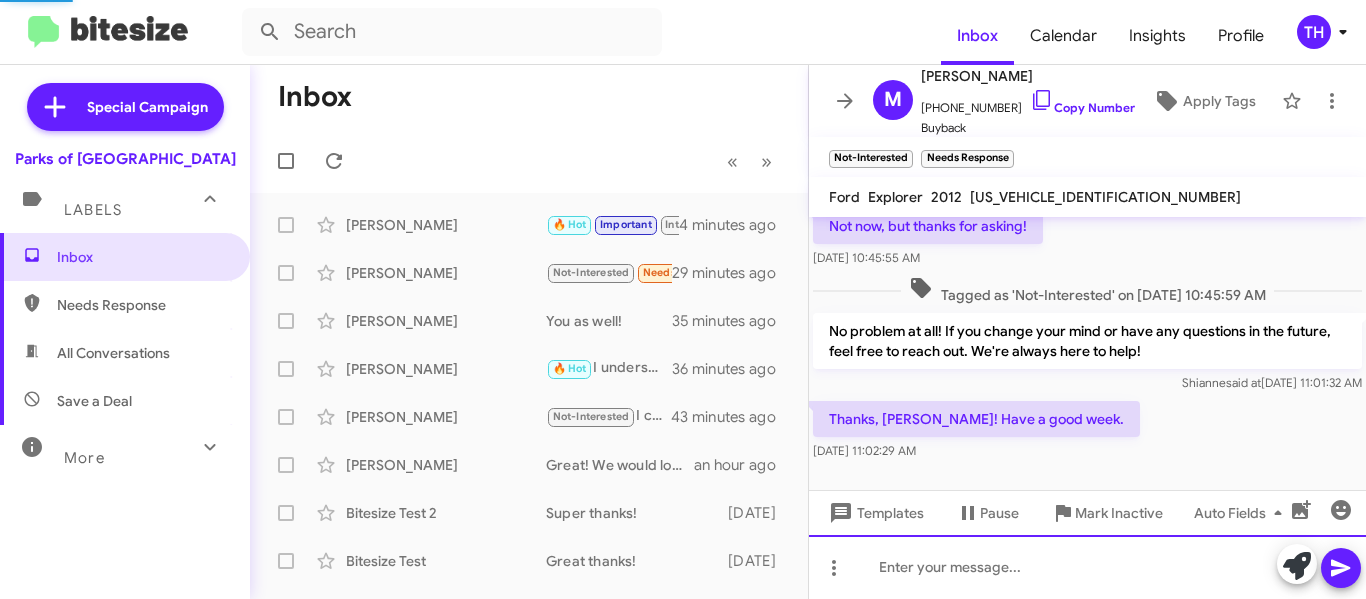 scroll, scrollTop: 0, scrollLeft: 0, axis: both 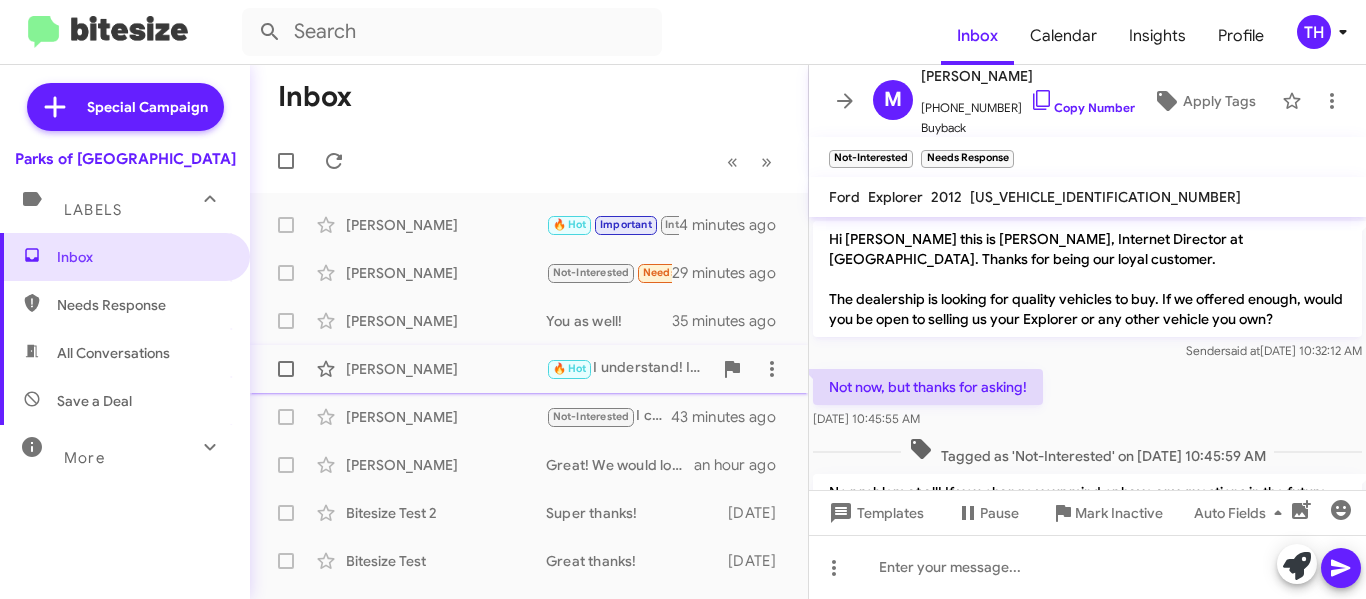click on "[PERSON_NAME]" 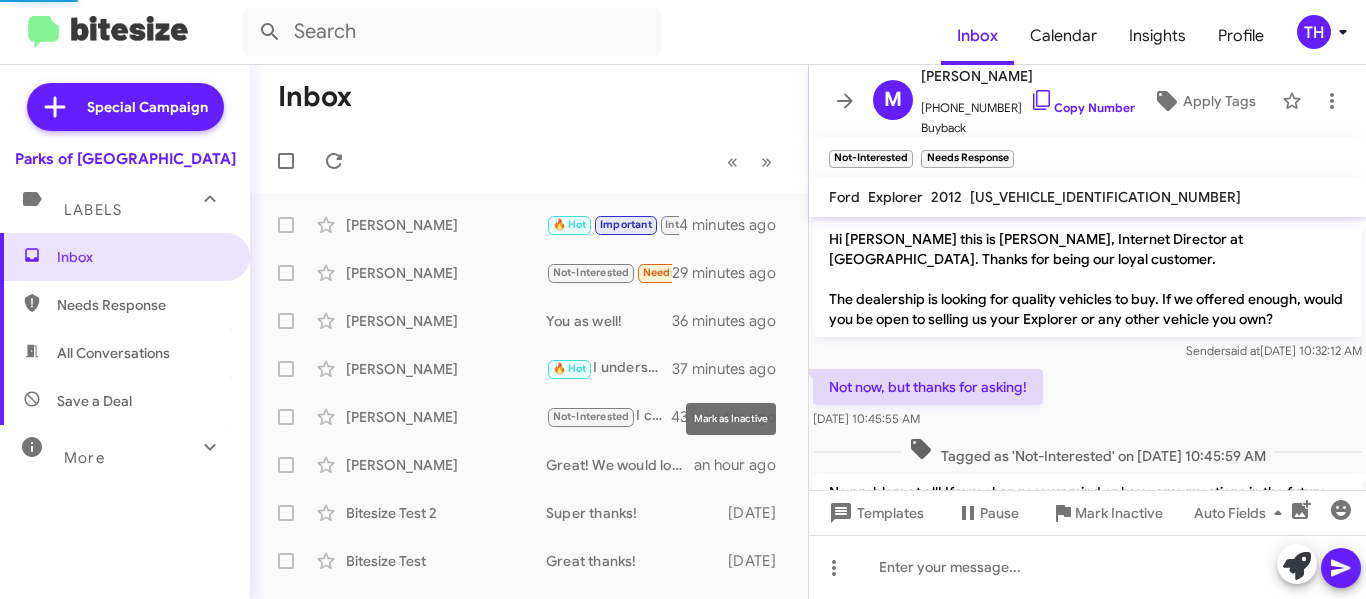 scroll, scrollTop: 51, scrollLeft: 0, axis: vertical 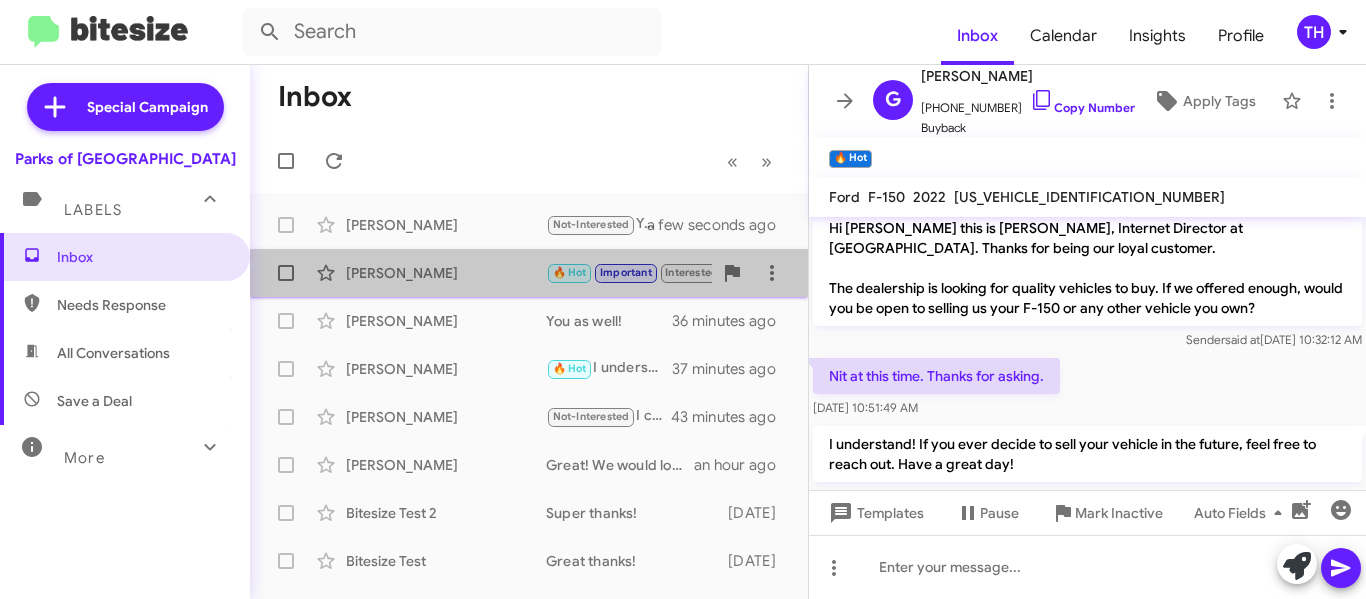 click on "[PERSON_NAME]" 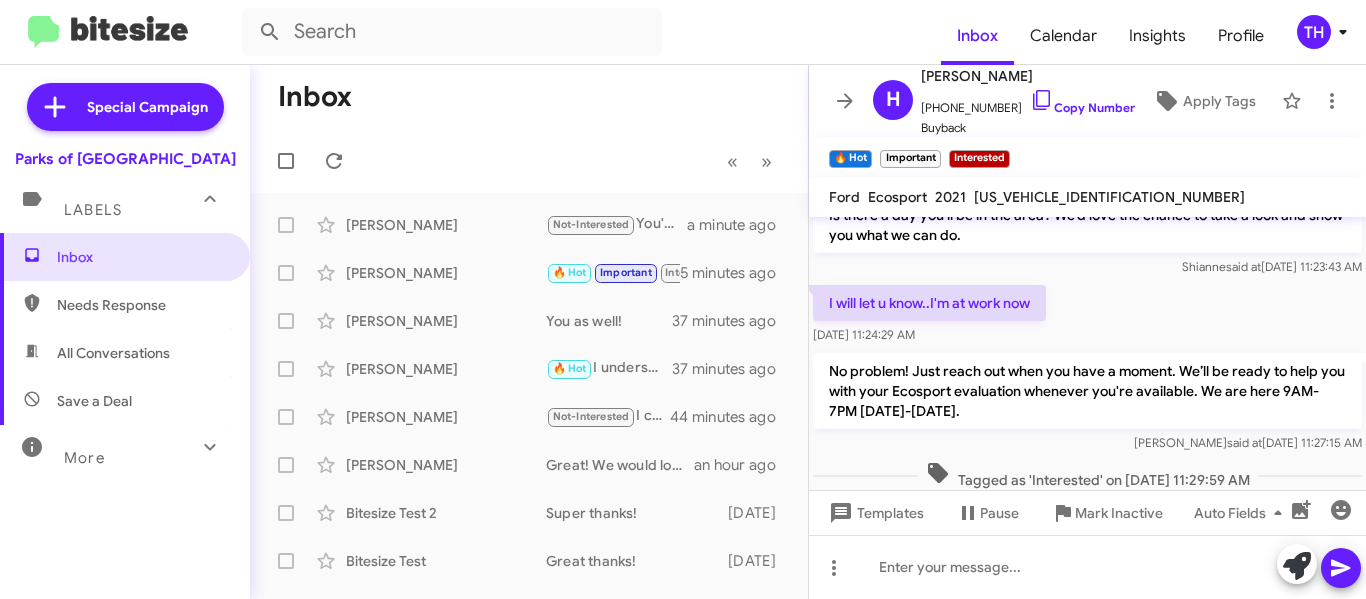 scroll, scrollTop: 692, scrollLeft: 0, axis: vertical 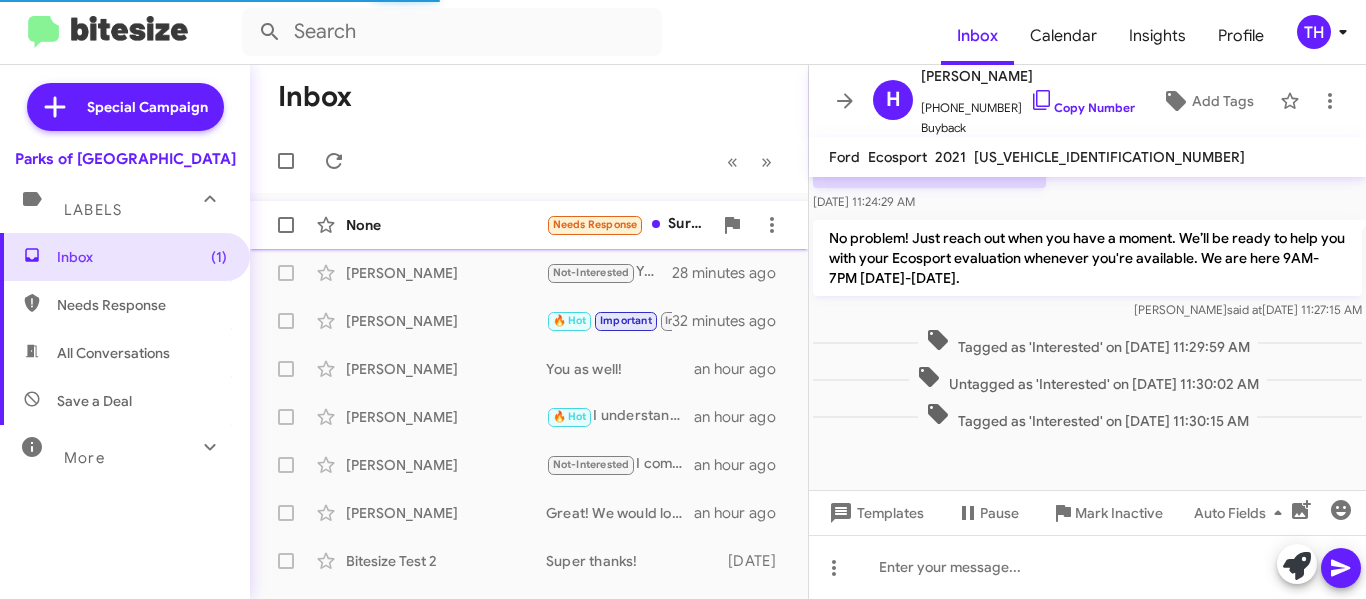 click on "None" 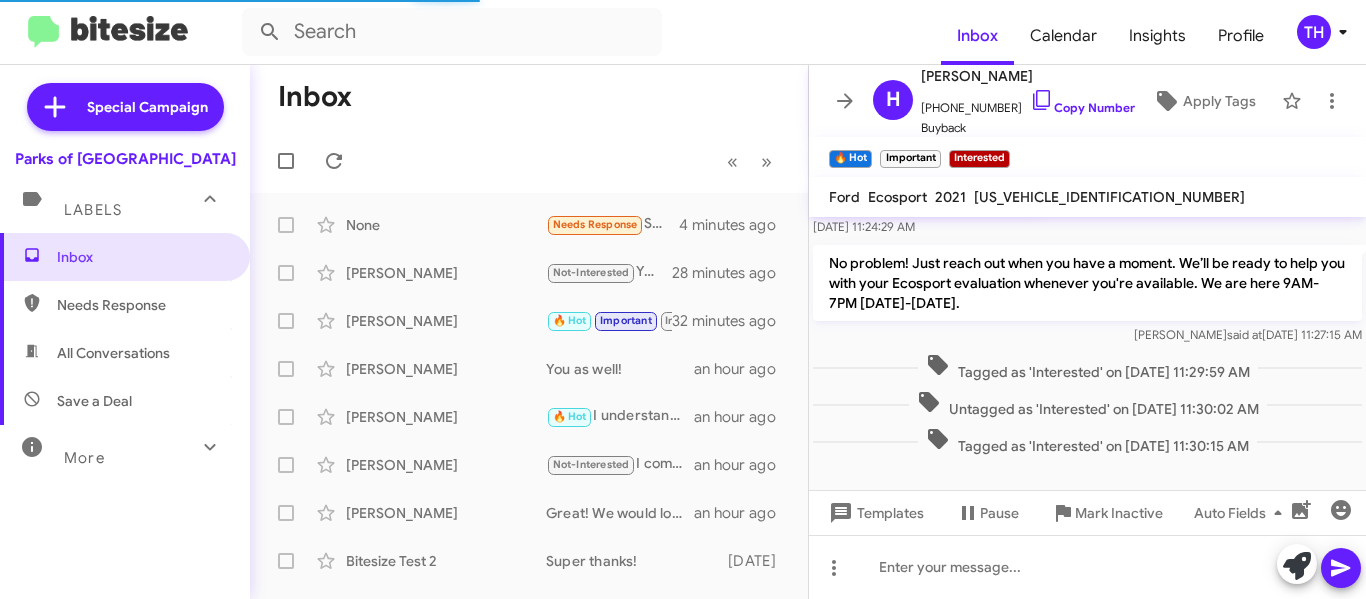 scroll, scrollTop: 0, scrollLeft: 0, axis: both 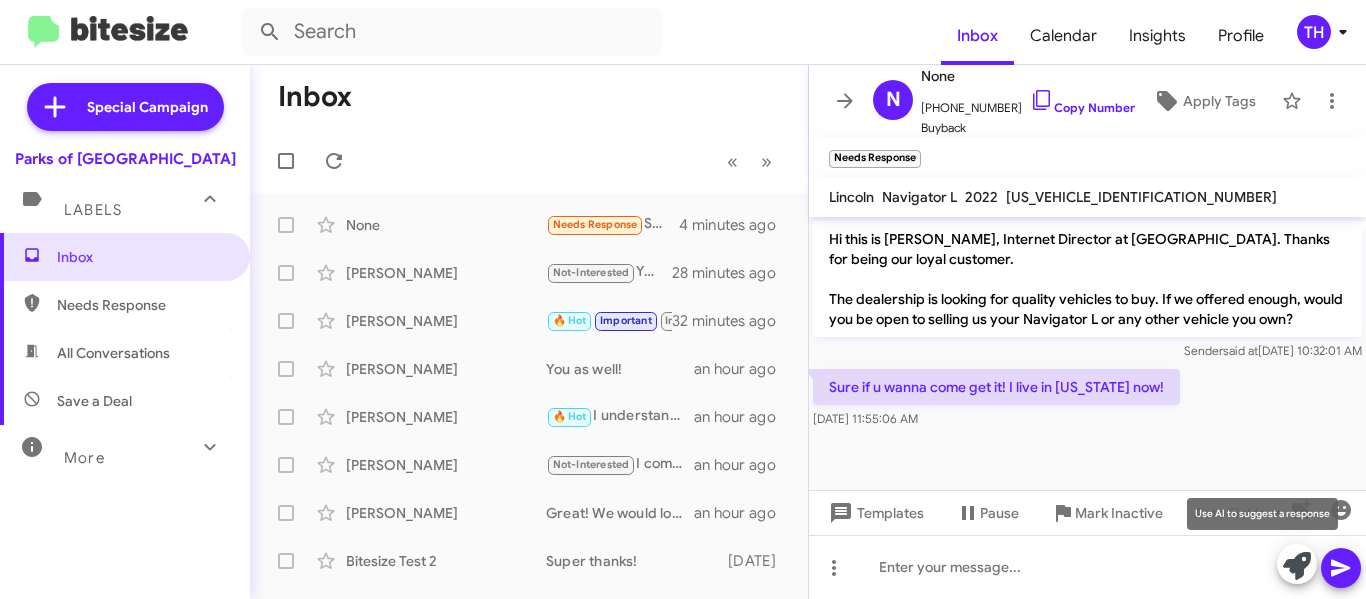 click 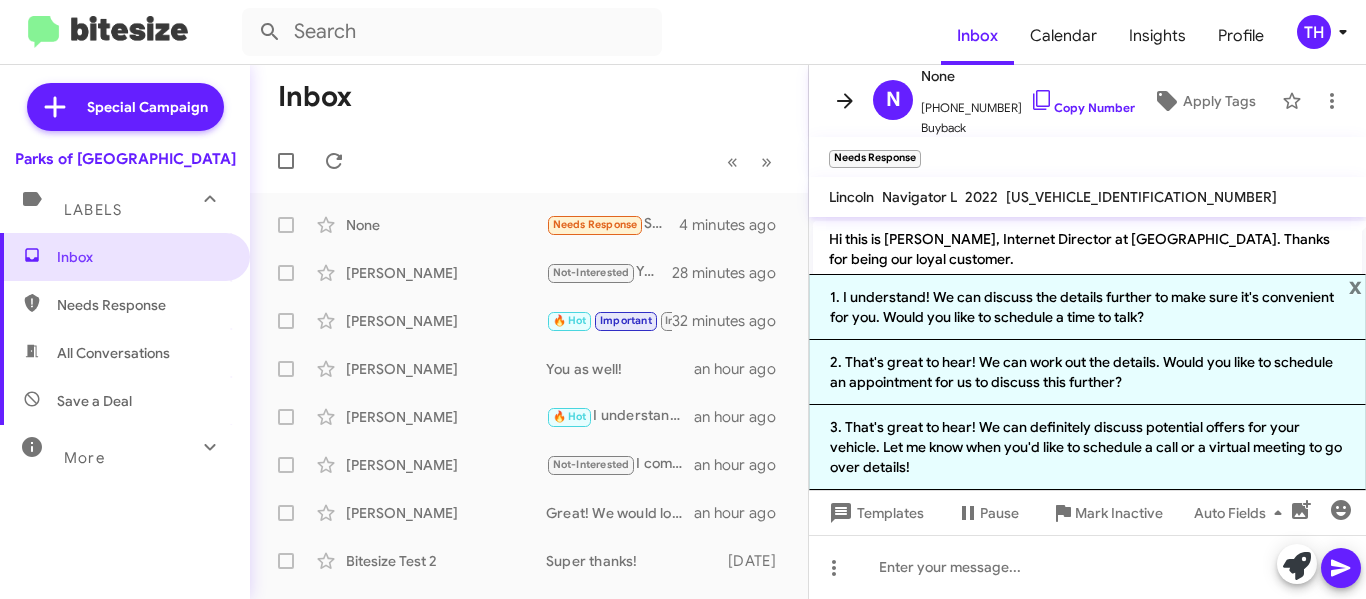 click 